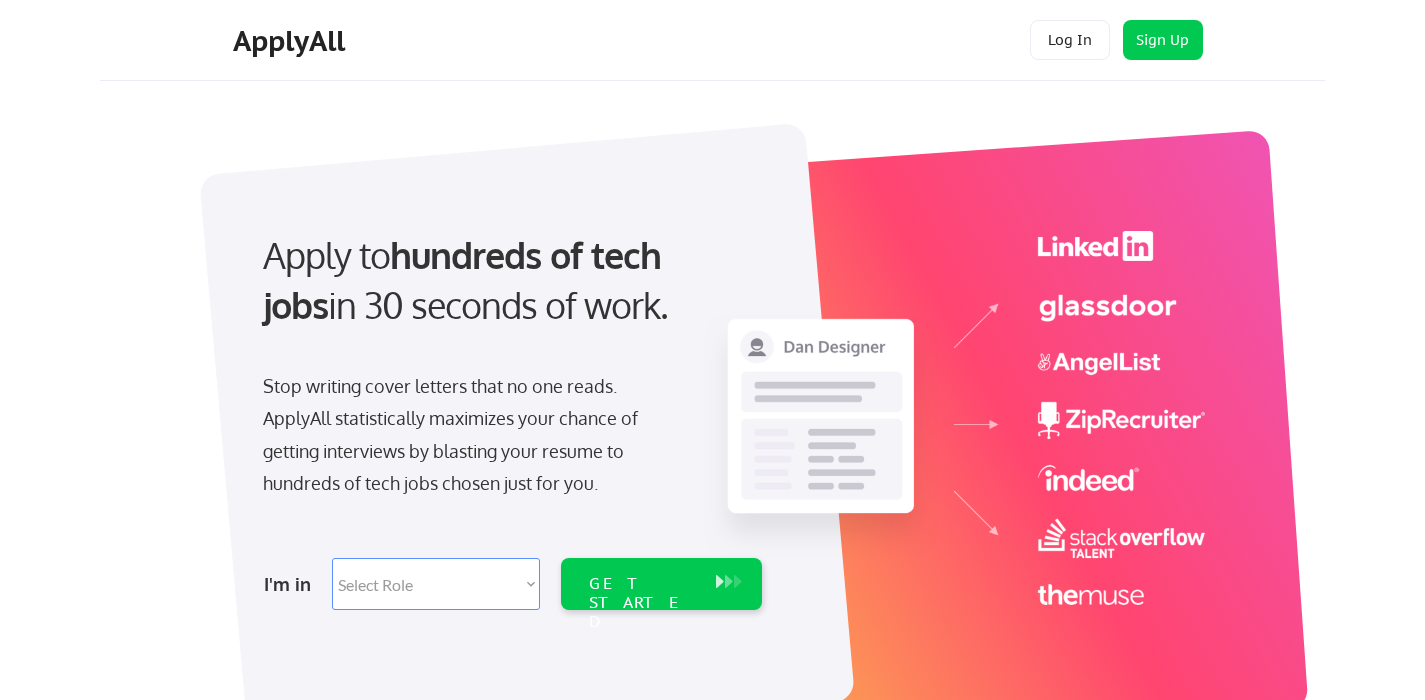 scroll, scrollTop: 0, scrollLeft: 0, axis: both 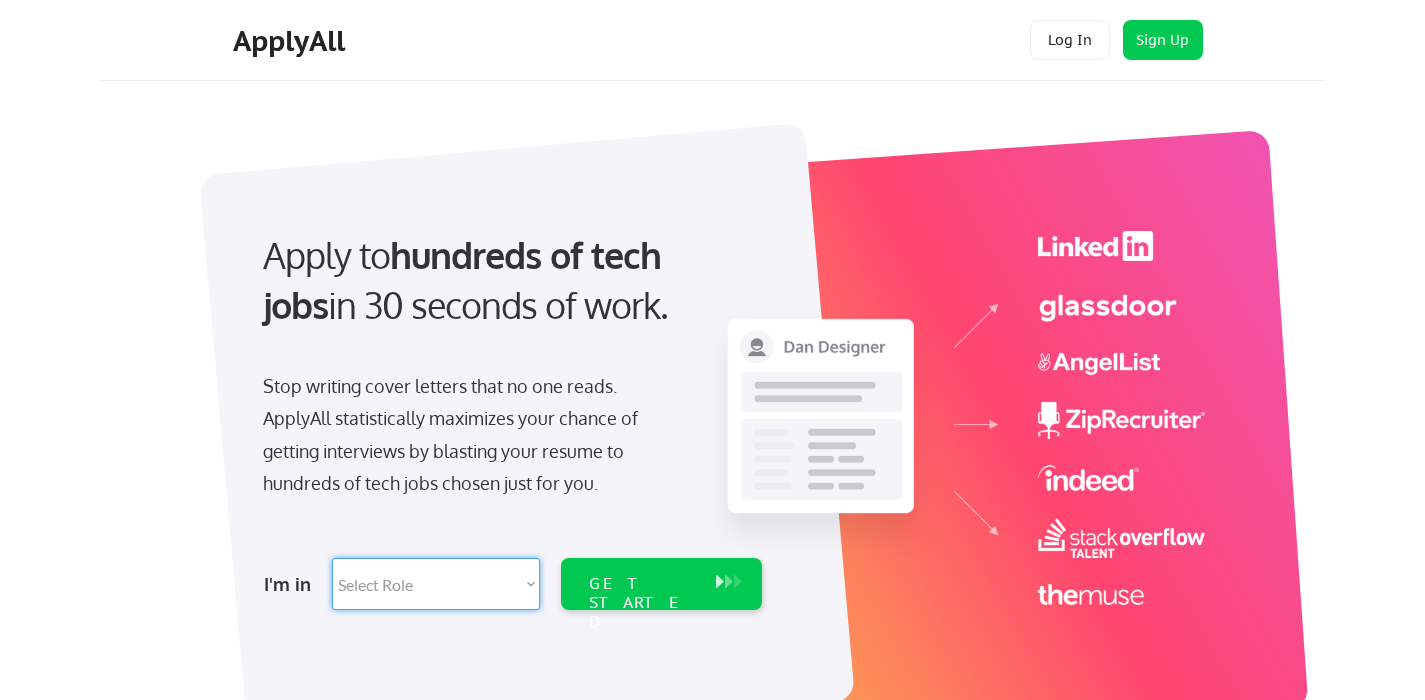 select on ""product"" 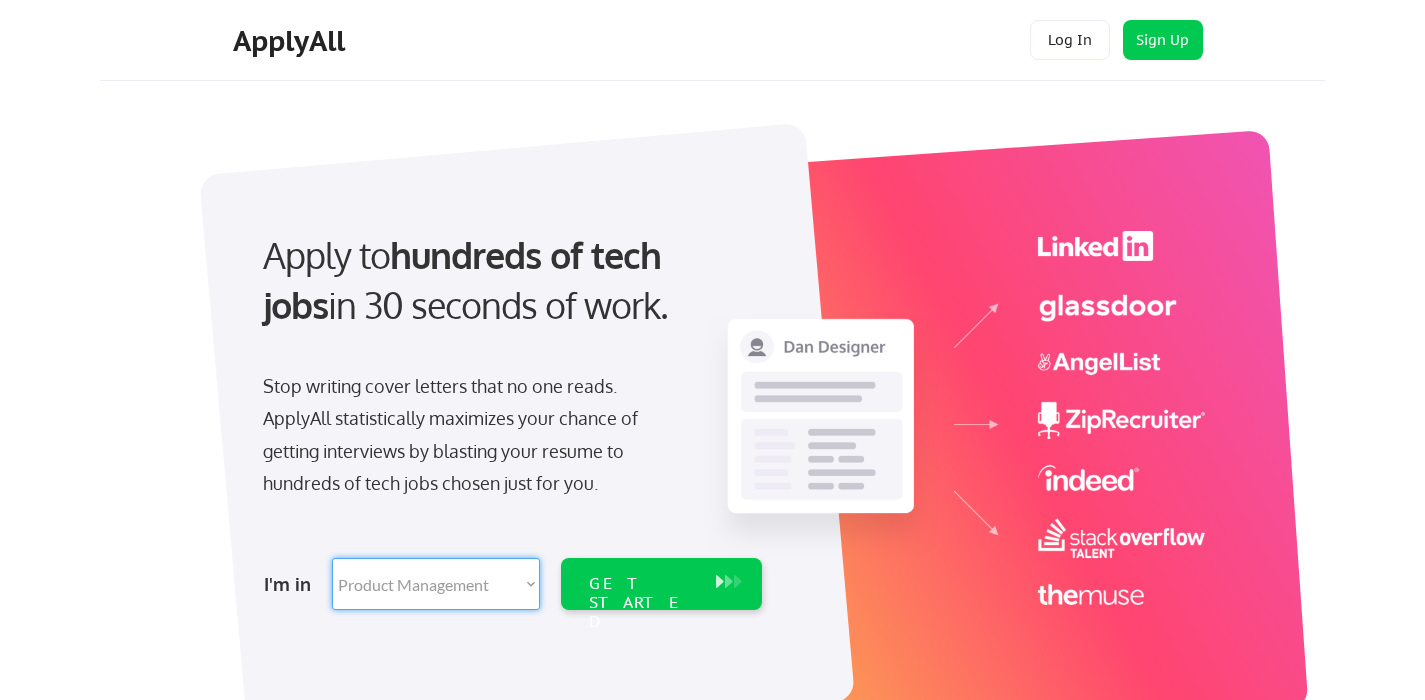 select on ""product"" 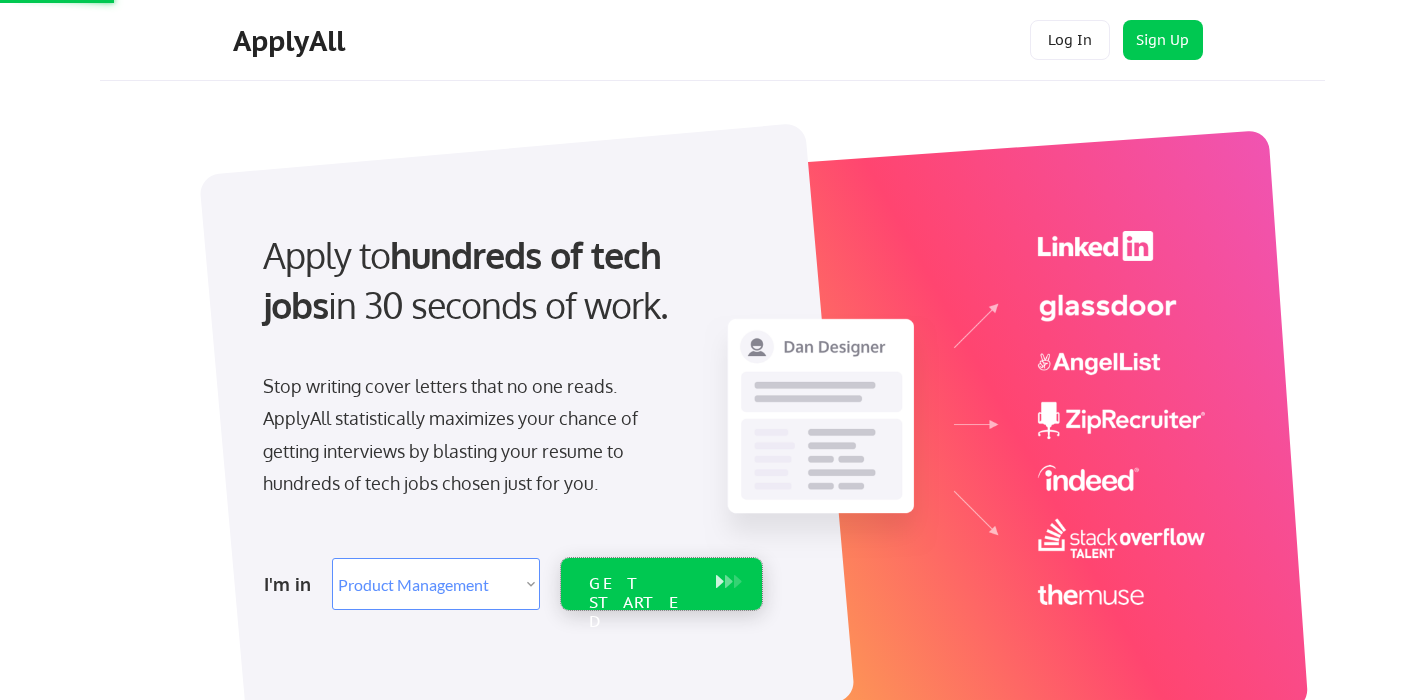 click on "GET STARTED" at bounding box center [642, 603] 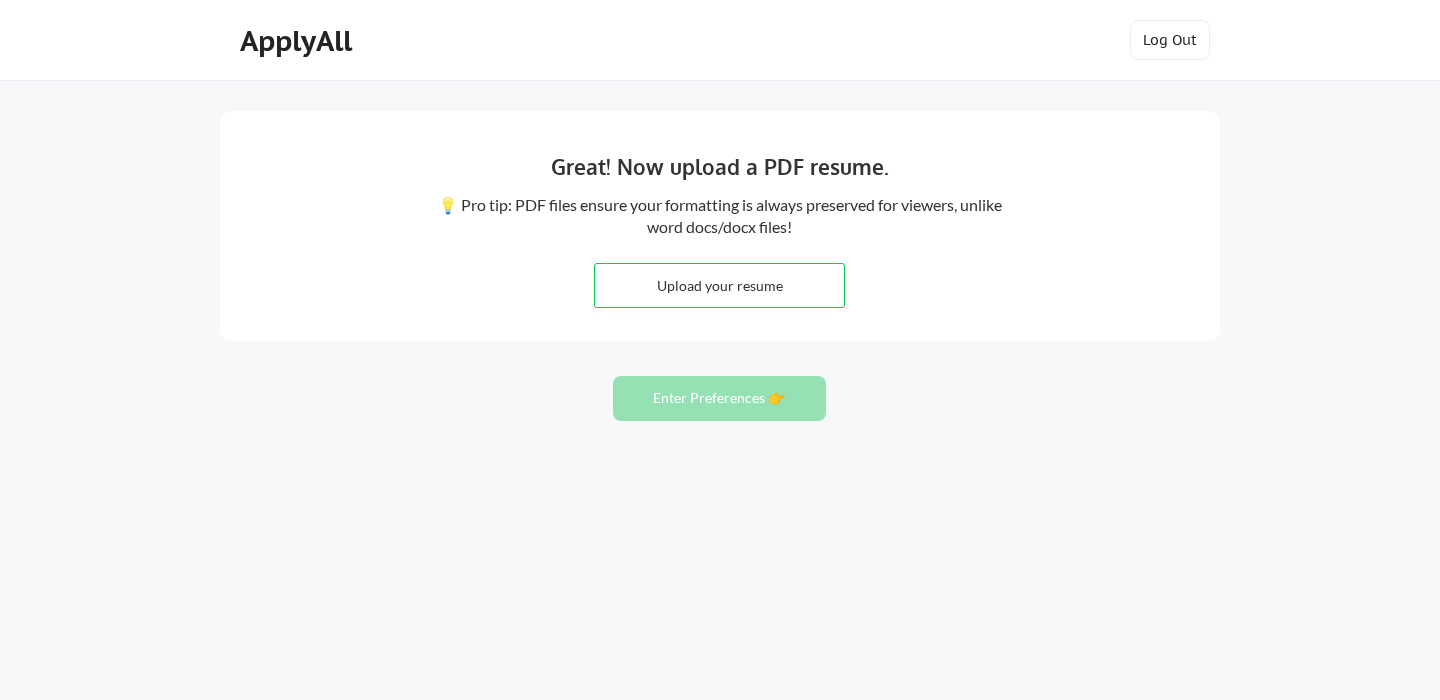 scroll, scrollTop: 0, scrollLeft: 0, axis: both 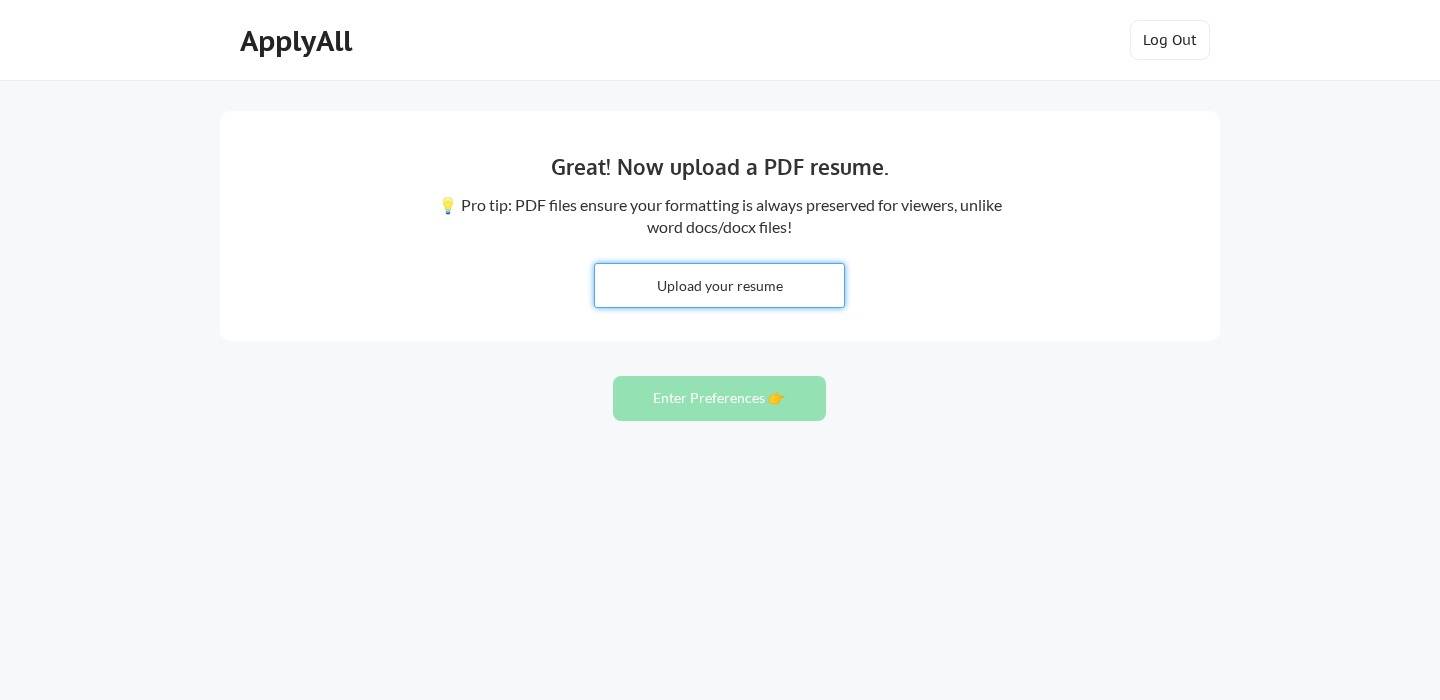 type on "C:\fakepath\Ibrahim_Resume_SPM.pdf" 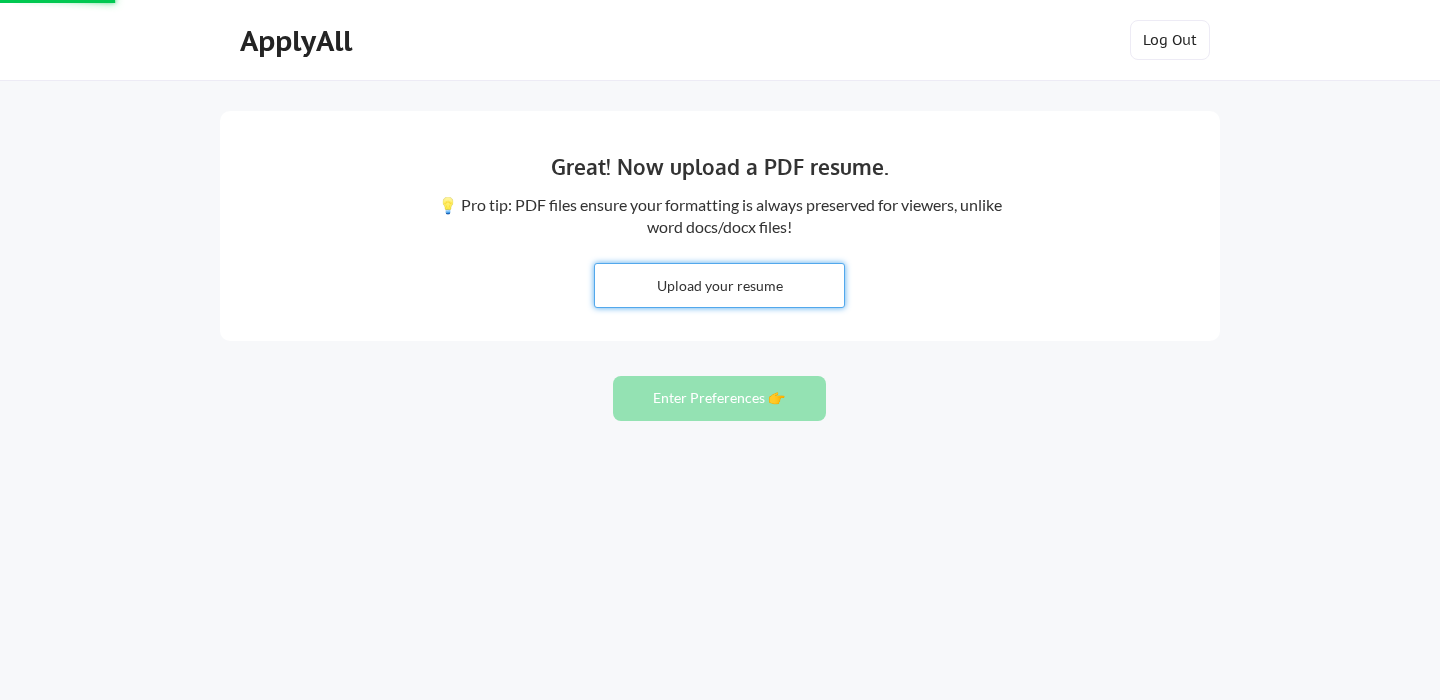type 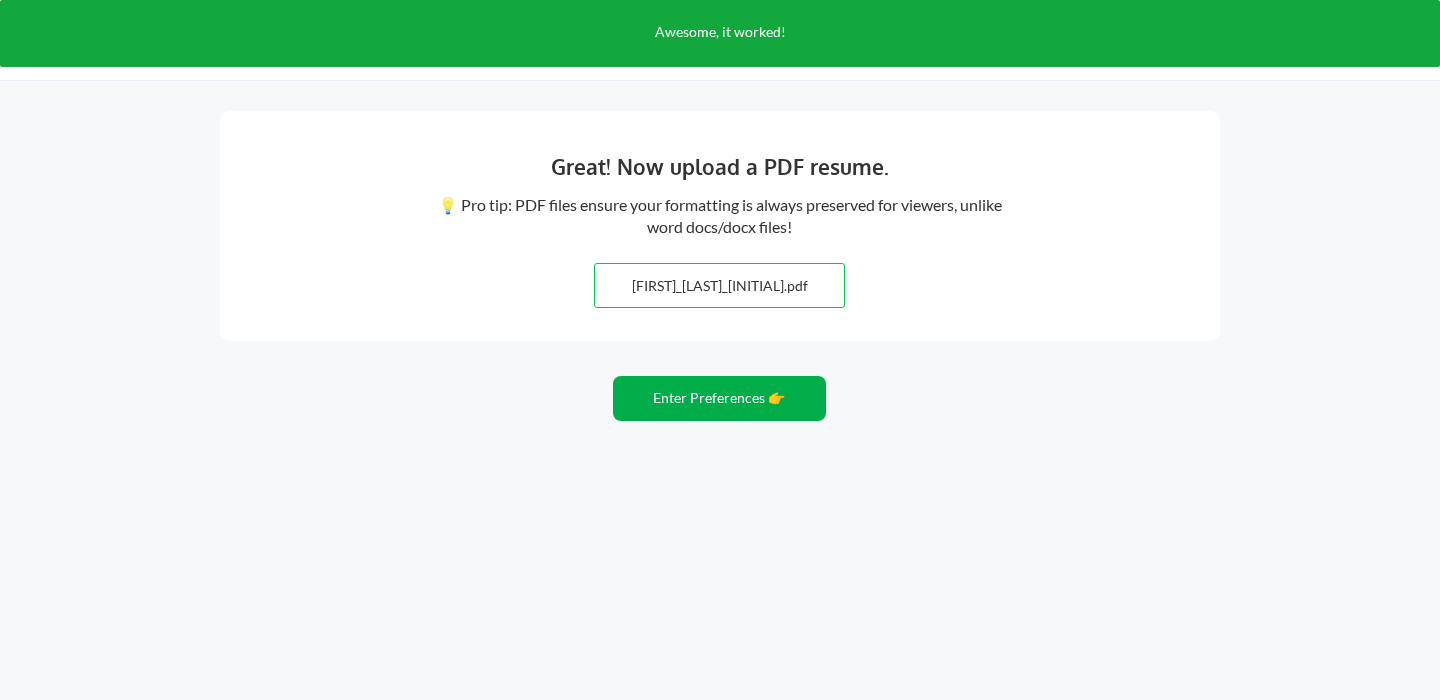 click on "Enter Preferences  👉" at bounding box center [719, 398] 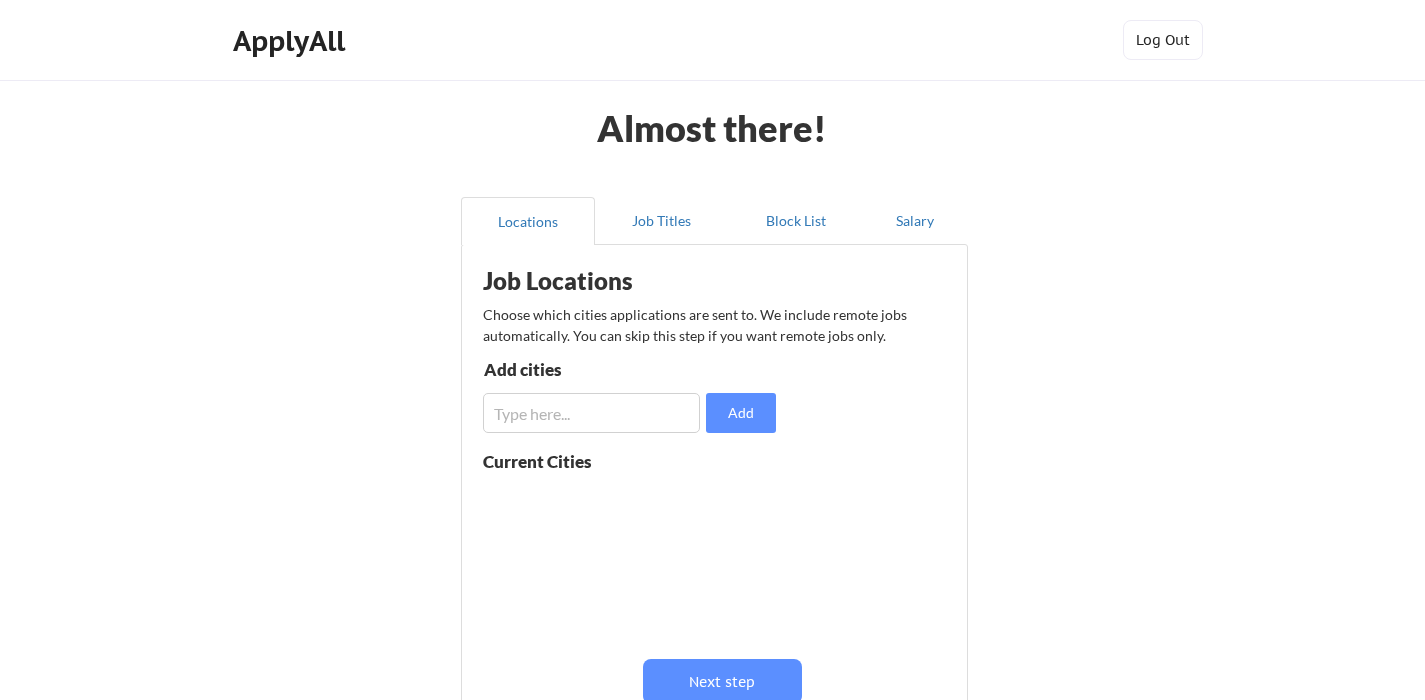 scroll, scrollTop: 112, scrollLeft: 0, axis: vertical 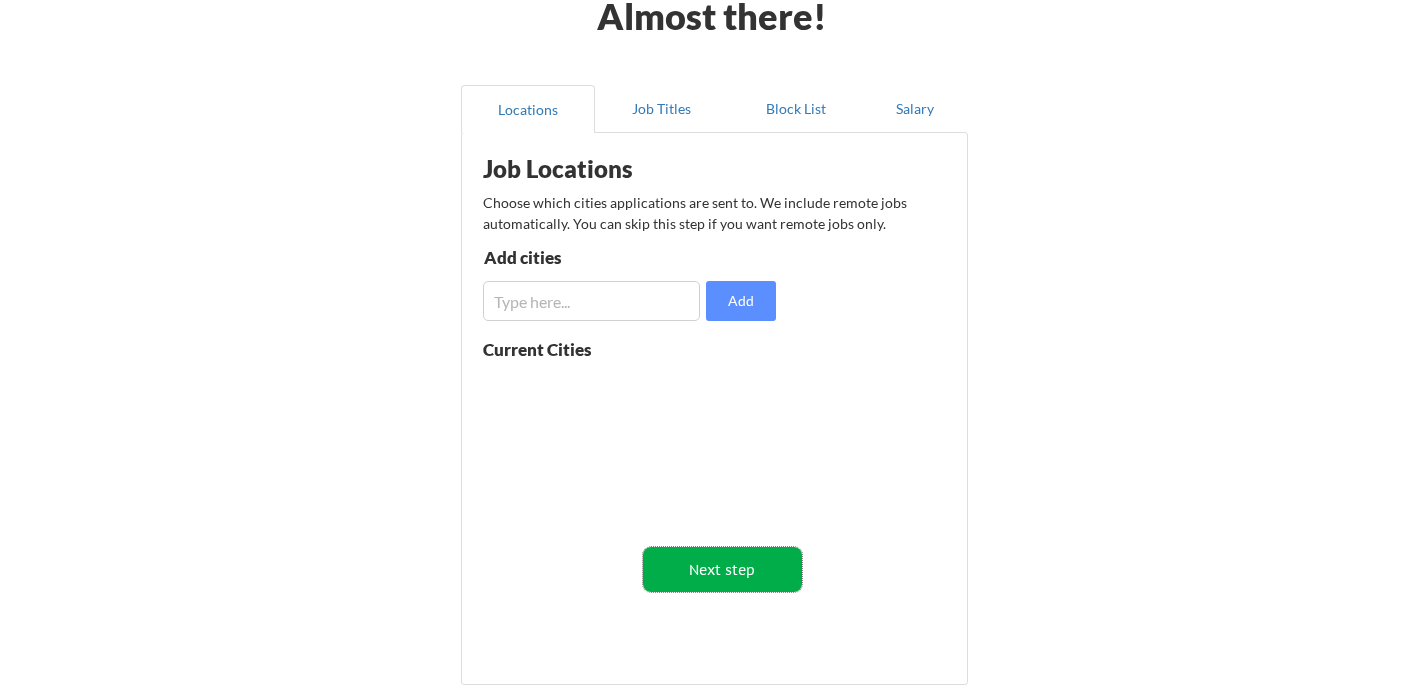 click on "Next step" at bounding box center [722, 569] 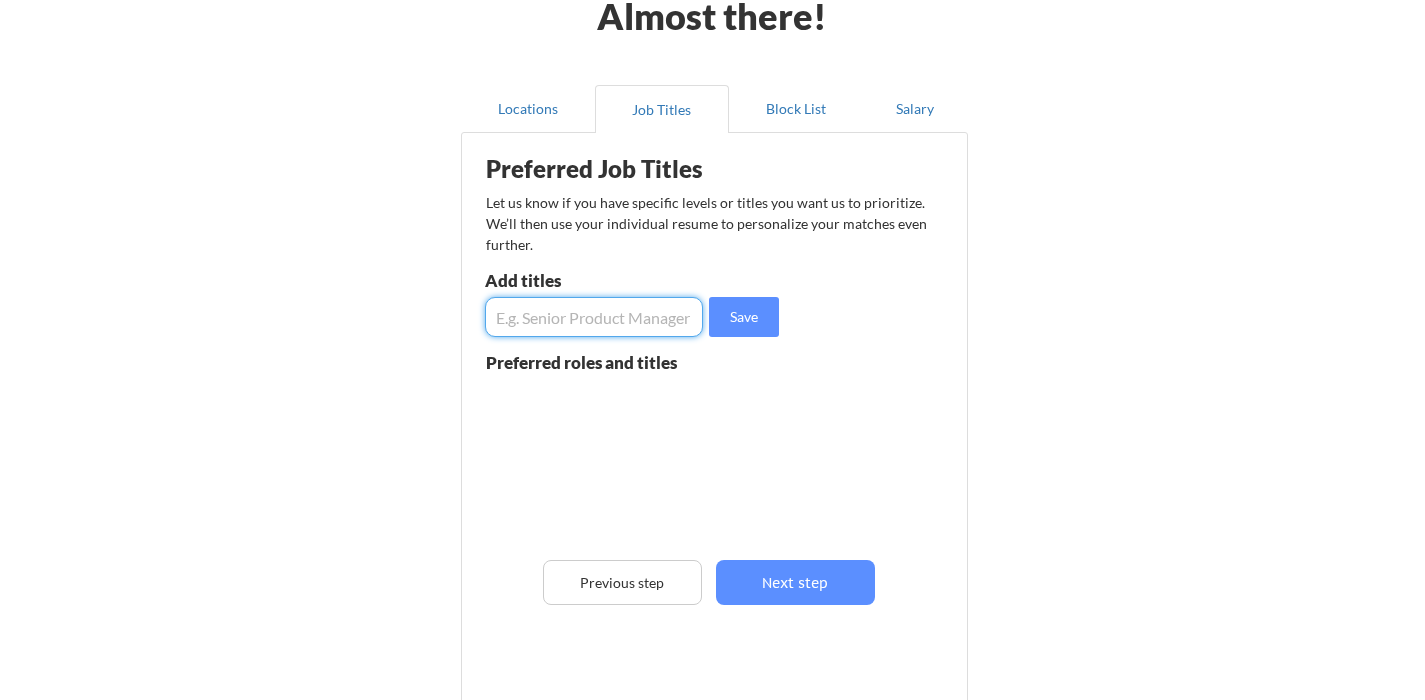 click at bounding box center (594, 317) 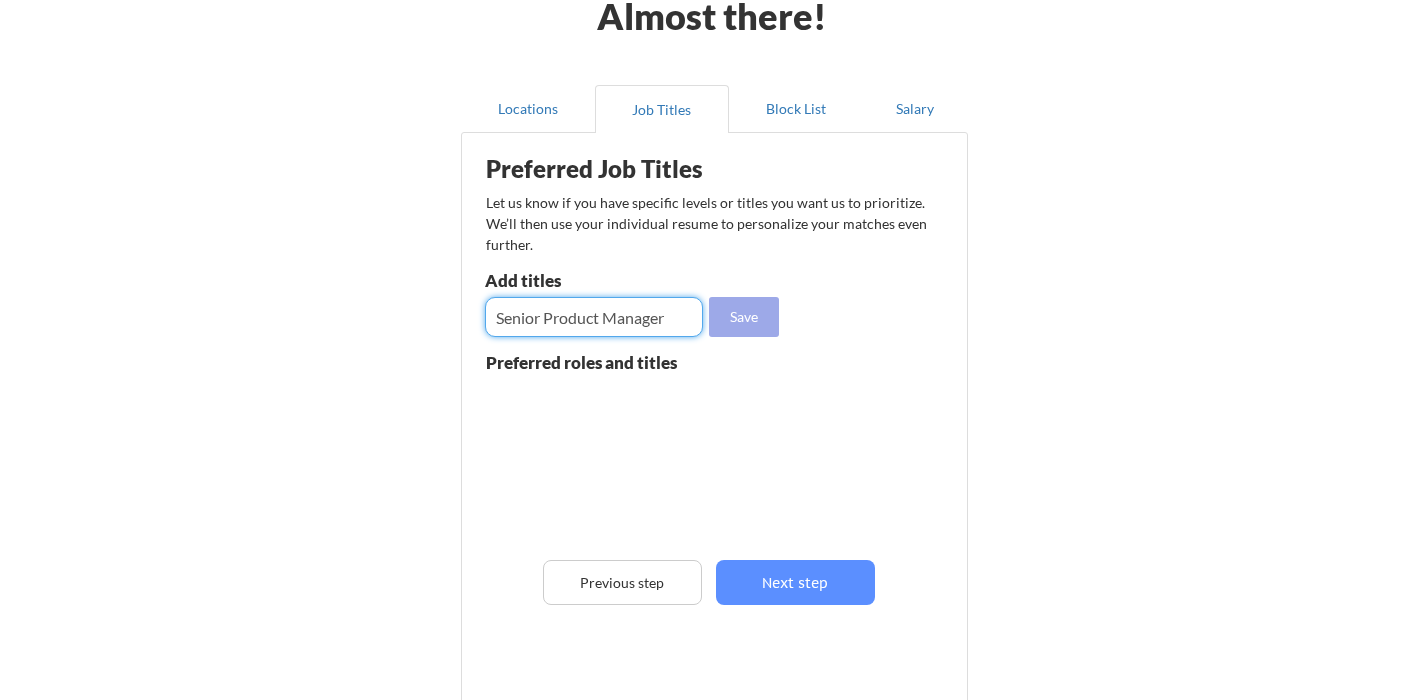 type on "Senior Product Manager" 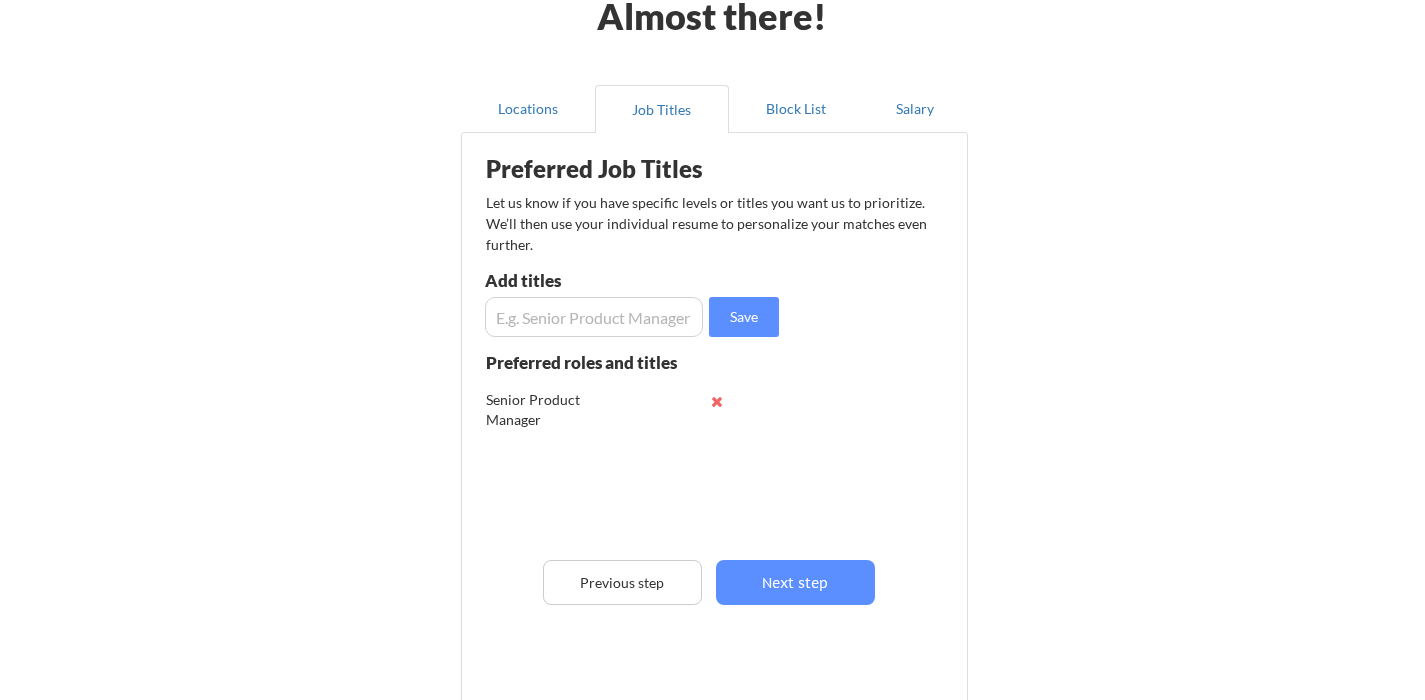 click at bounding box center [594, 317] 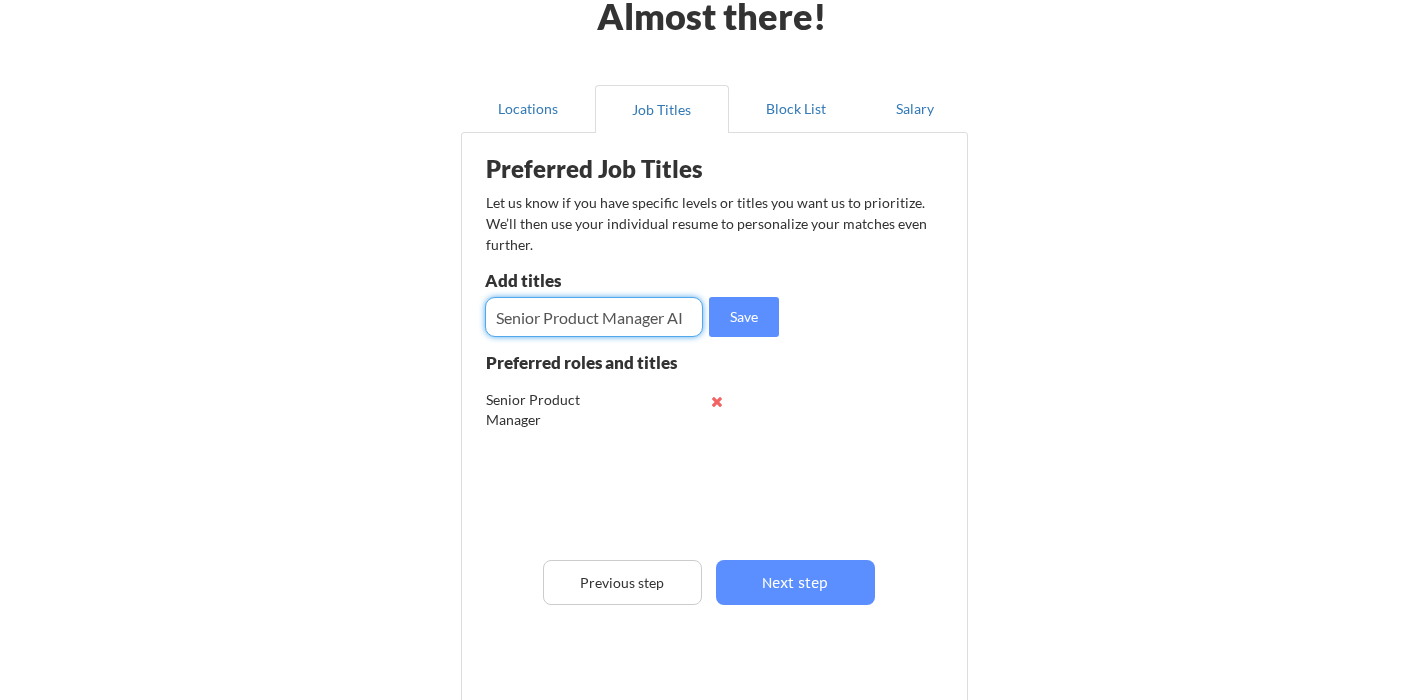 type on "Senior Product Manager AI" 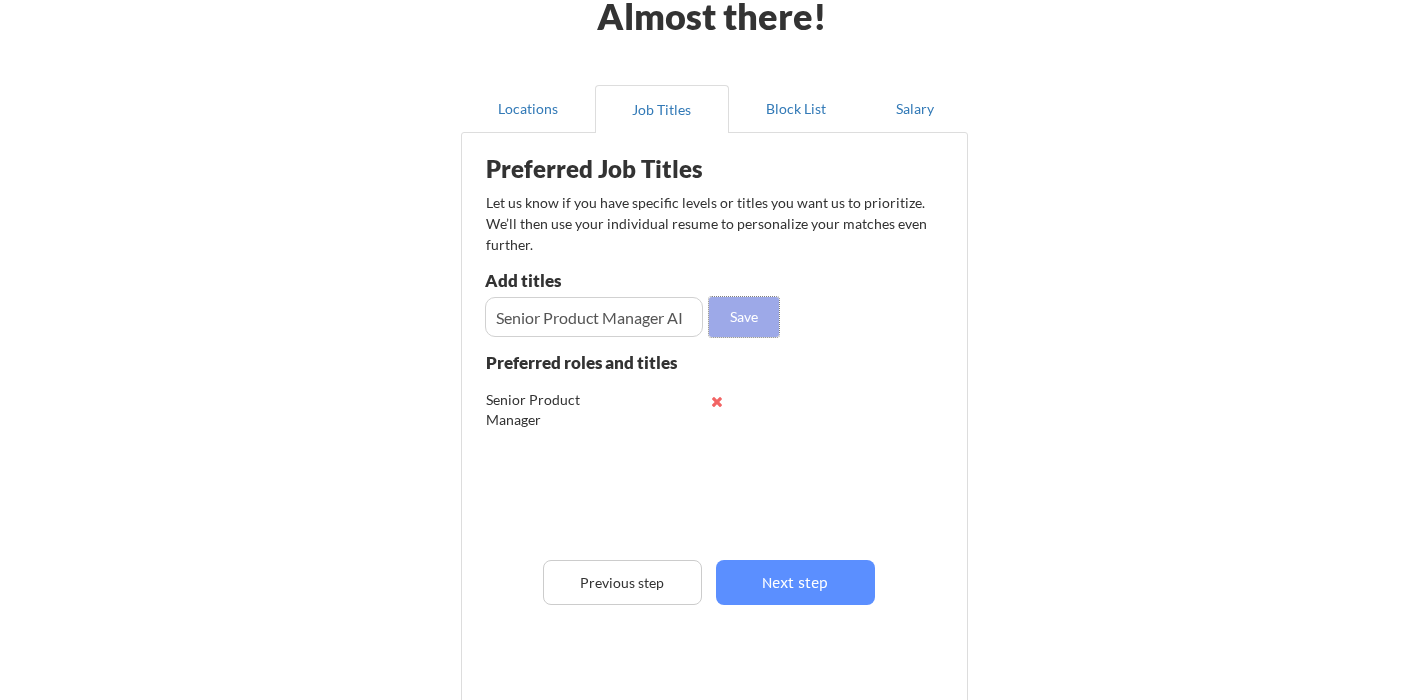 click on "Save" at bounding box center [744, 317] 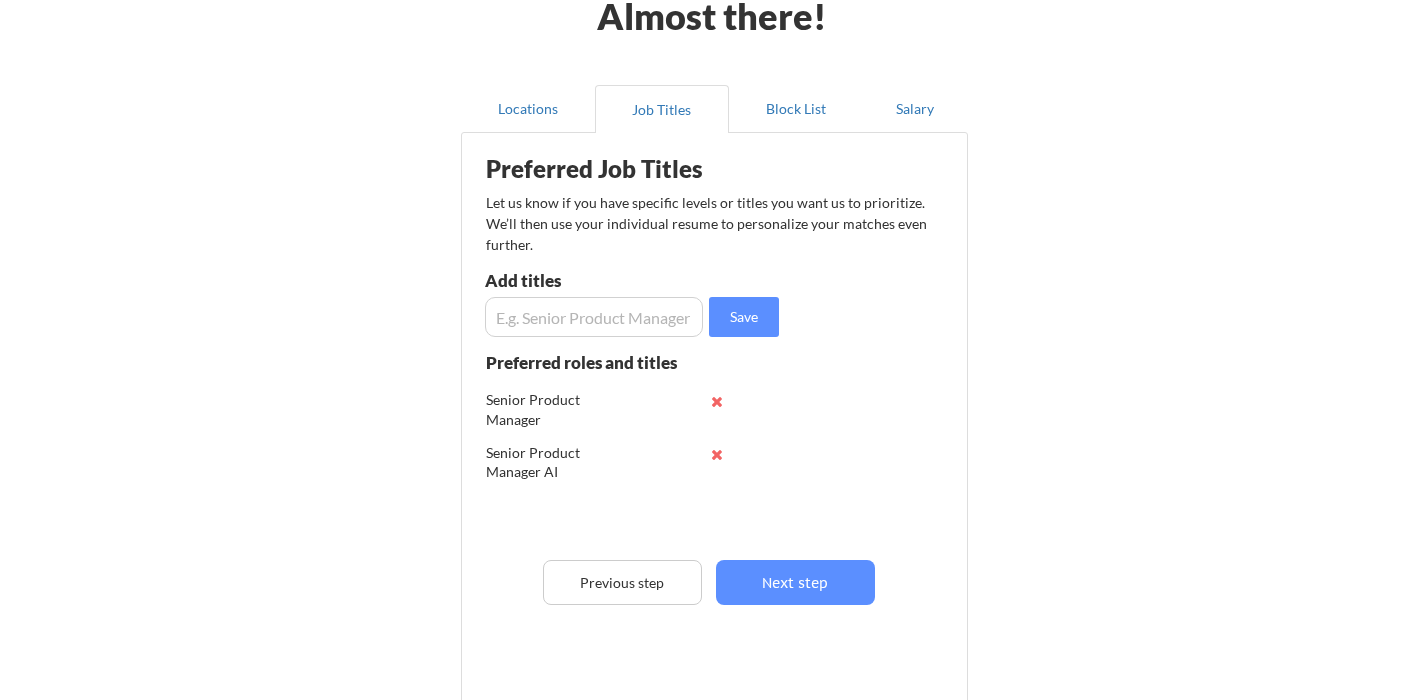 click at bounding box center [594, 317] 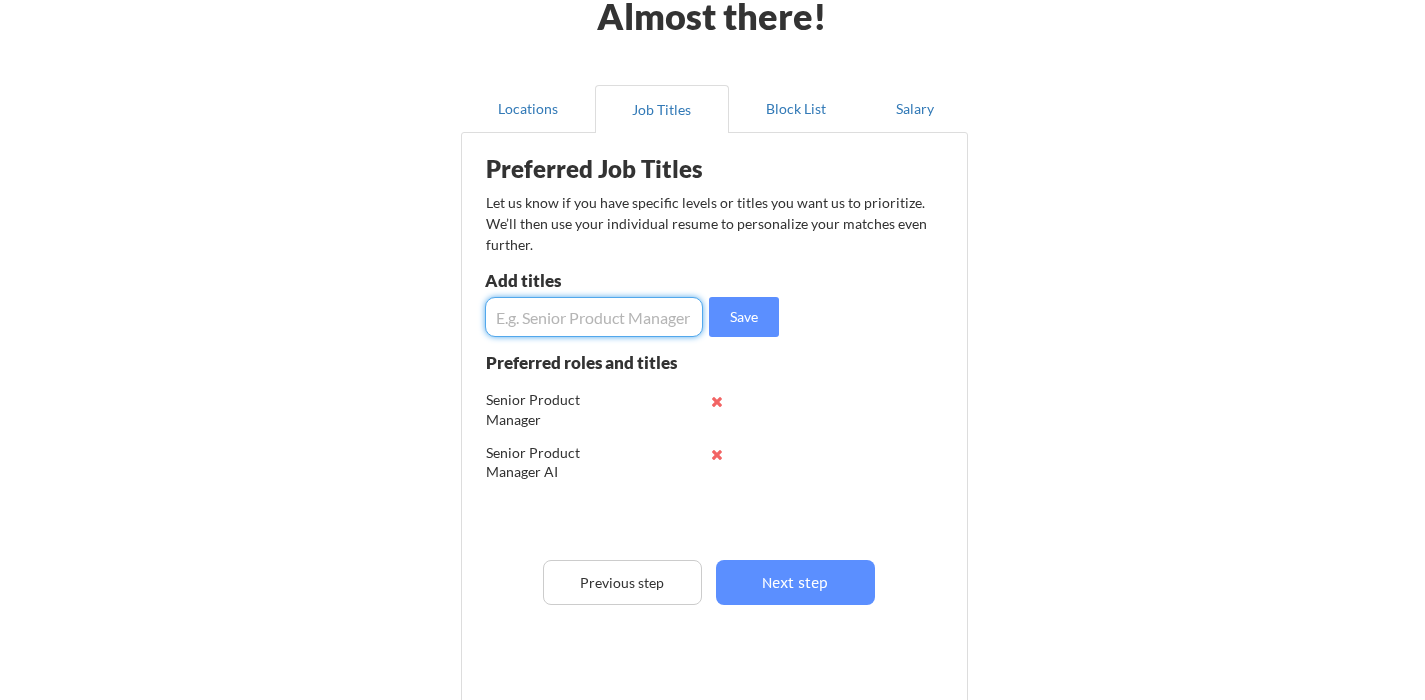 click at bounding box center (594, 317) 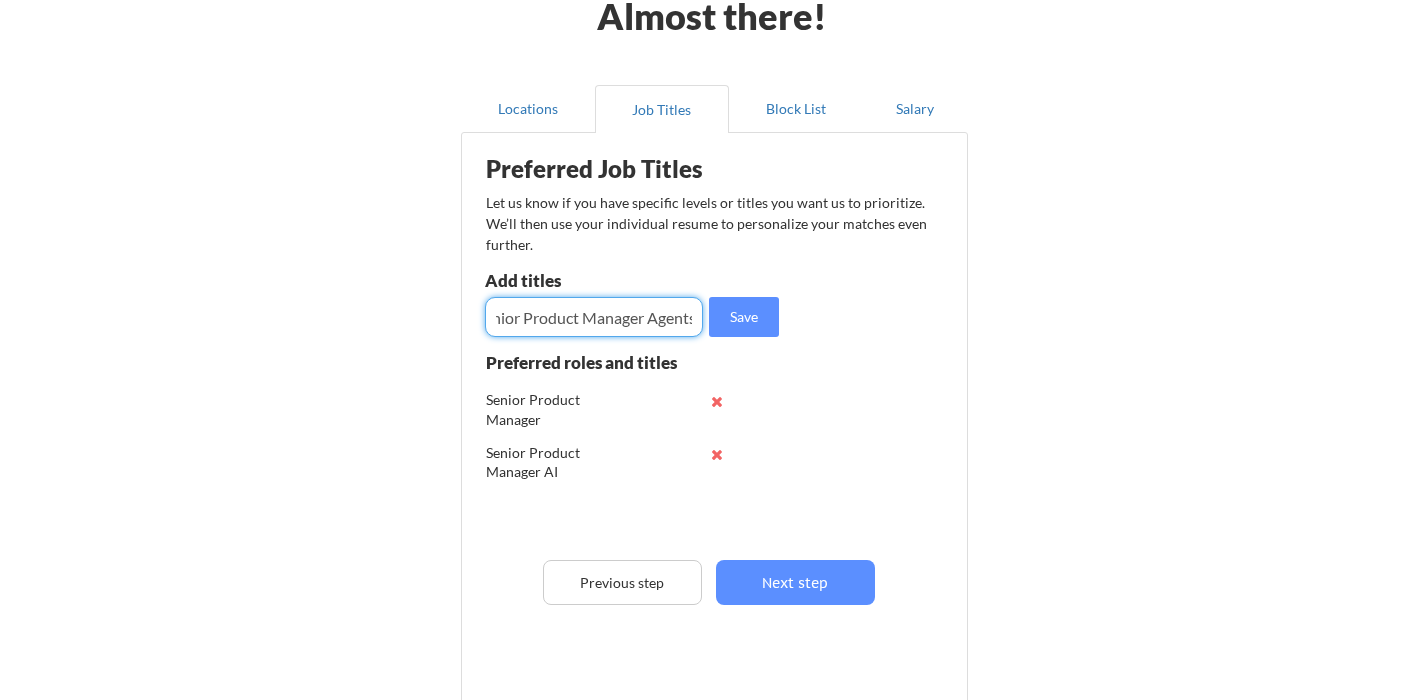scroll, scrollTop: 0, scrollLeft: 26, axis: horizontal 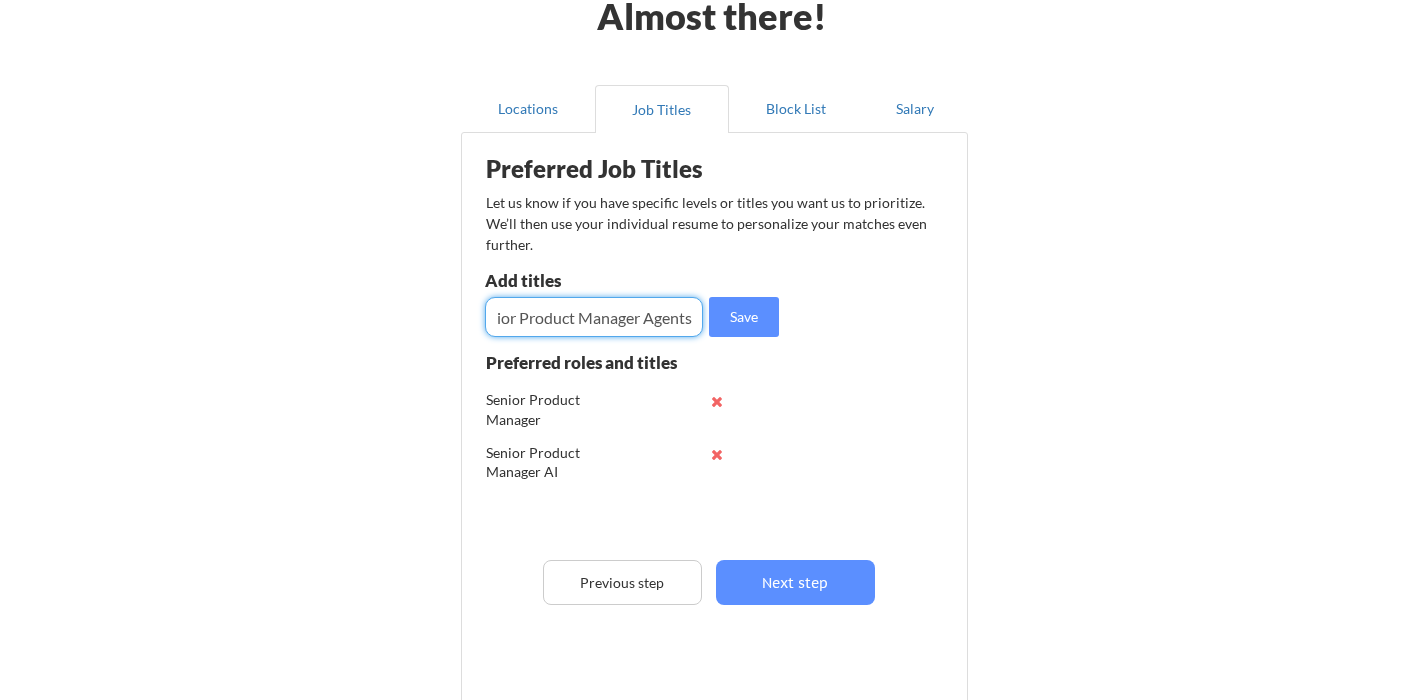 type on "Senior Product Manager Agents" 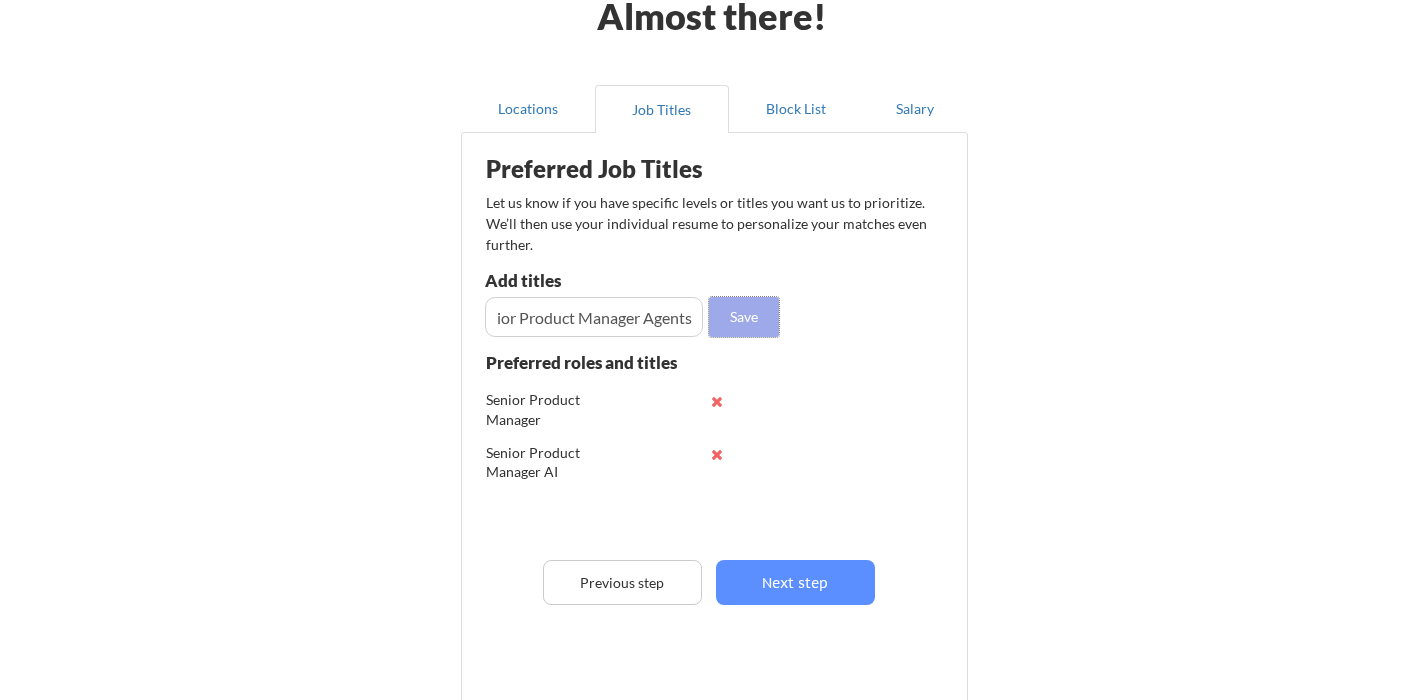 click on "Save" at bounding box center (744, 317) 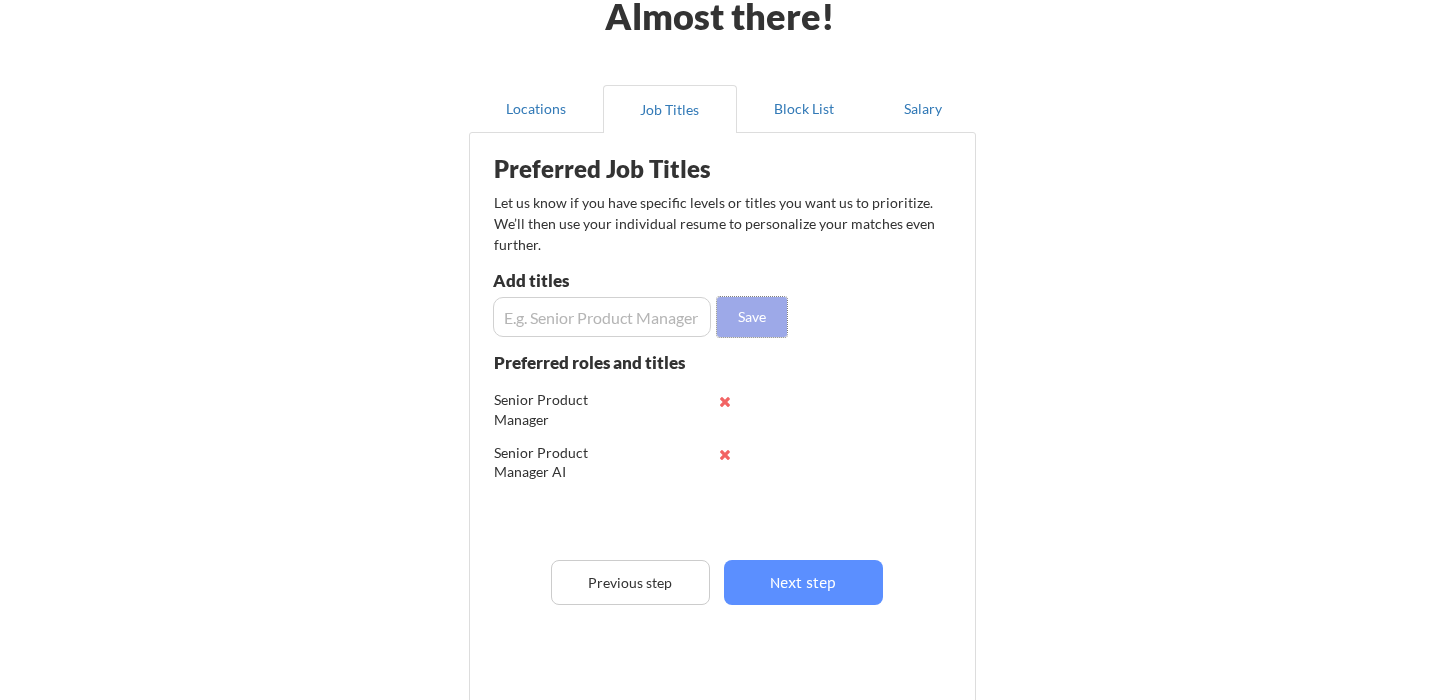 scroll, scrollTop: 0, scrollLeft: 0, axis: both 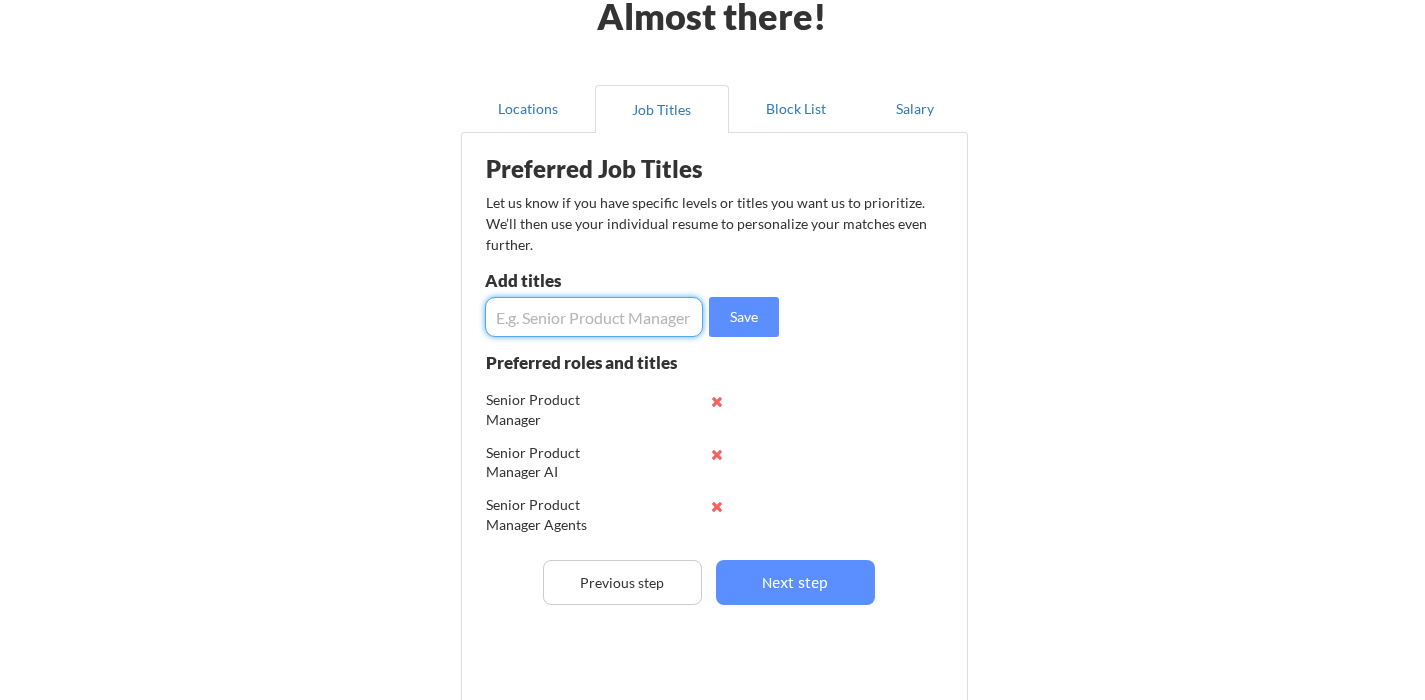 click at bounding box center [594, 317] 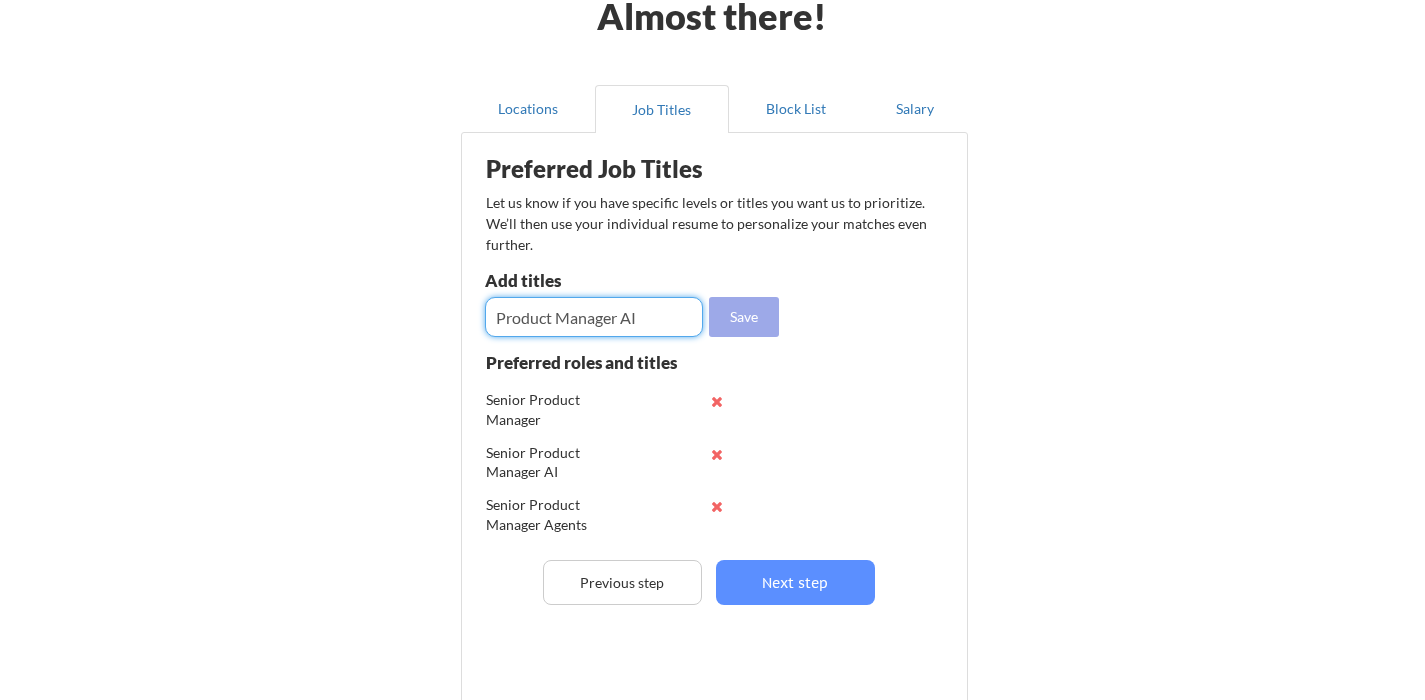 type on "Product Manager AI" 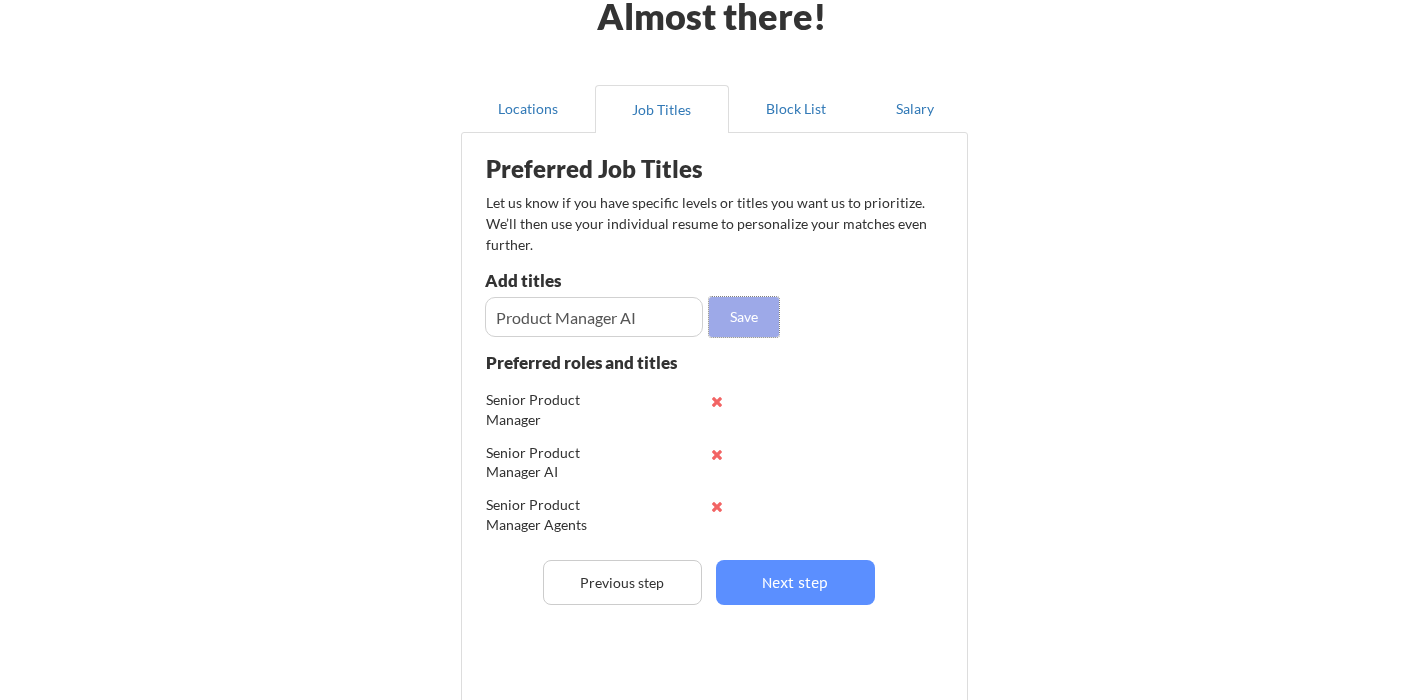click on "Save" at bounding box center [744, 317] 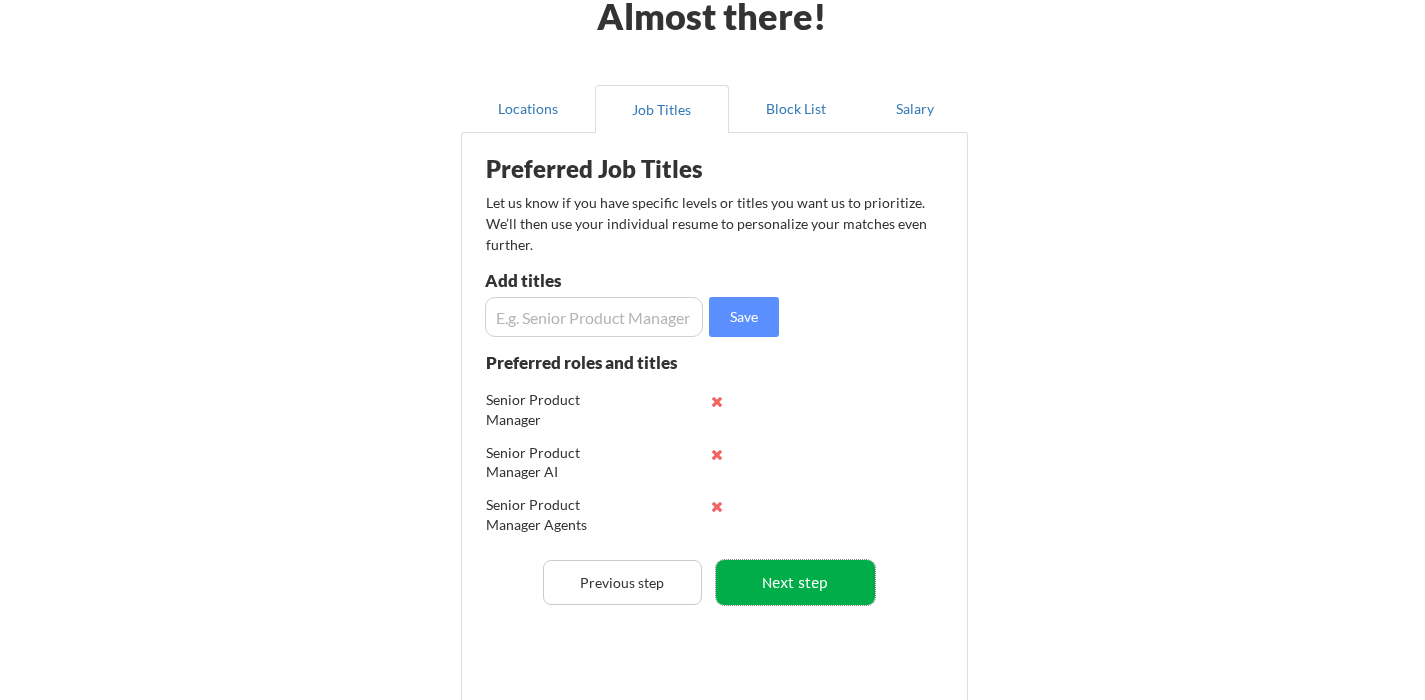 click on "Next step" at bounding box center (795, 582) 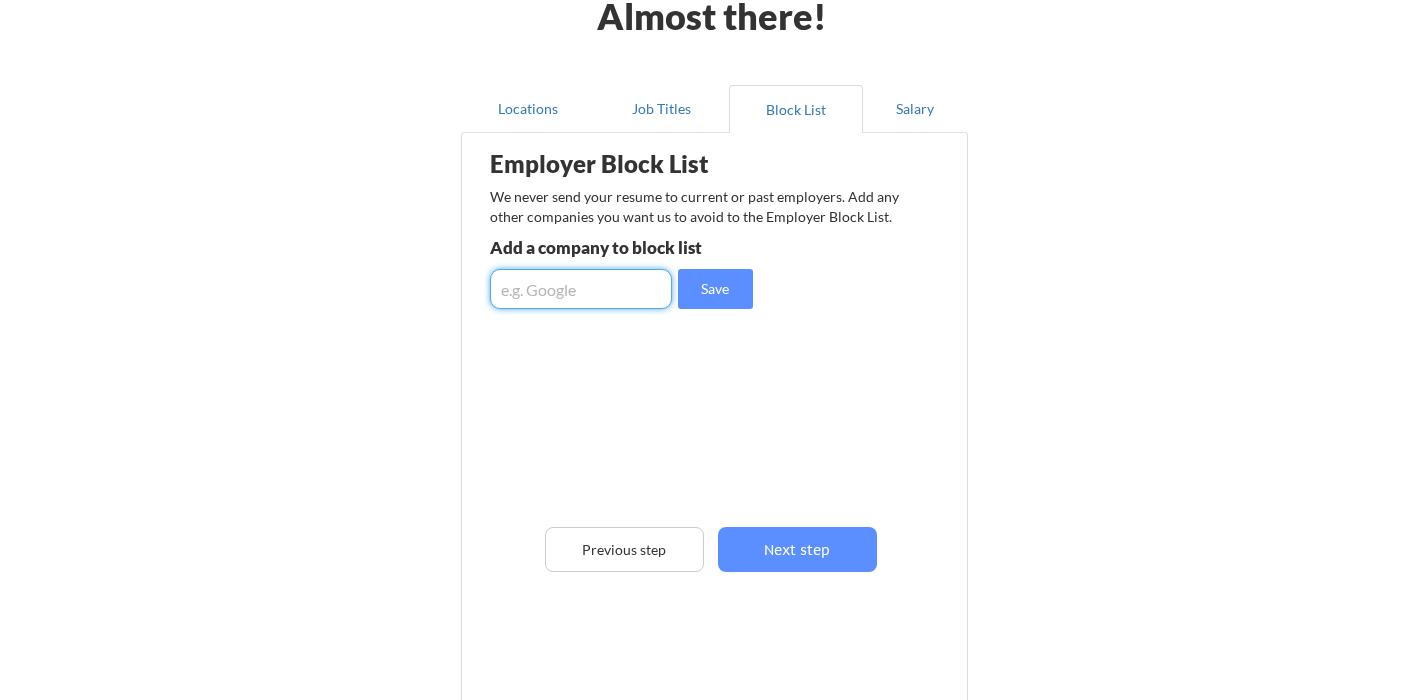 click at bounding box center (581, 289) 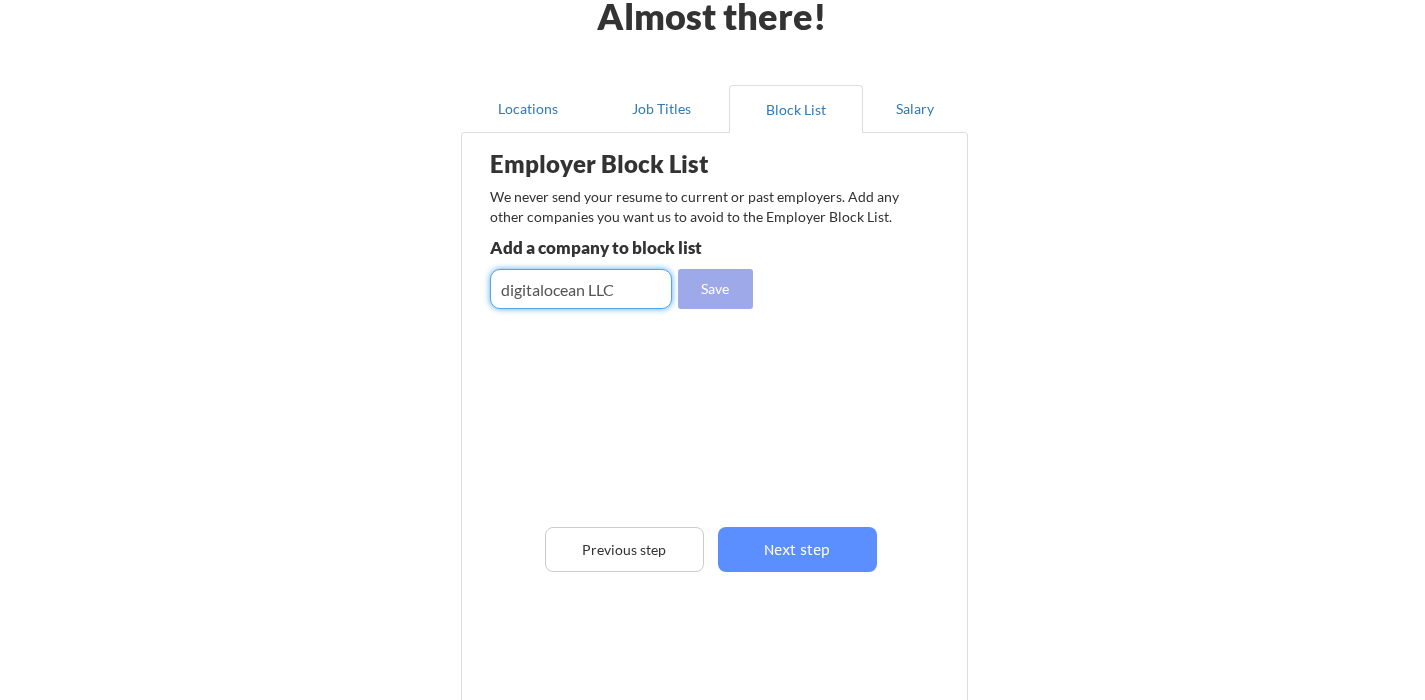 type on "digitalocean LLC" 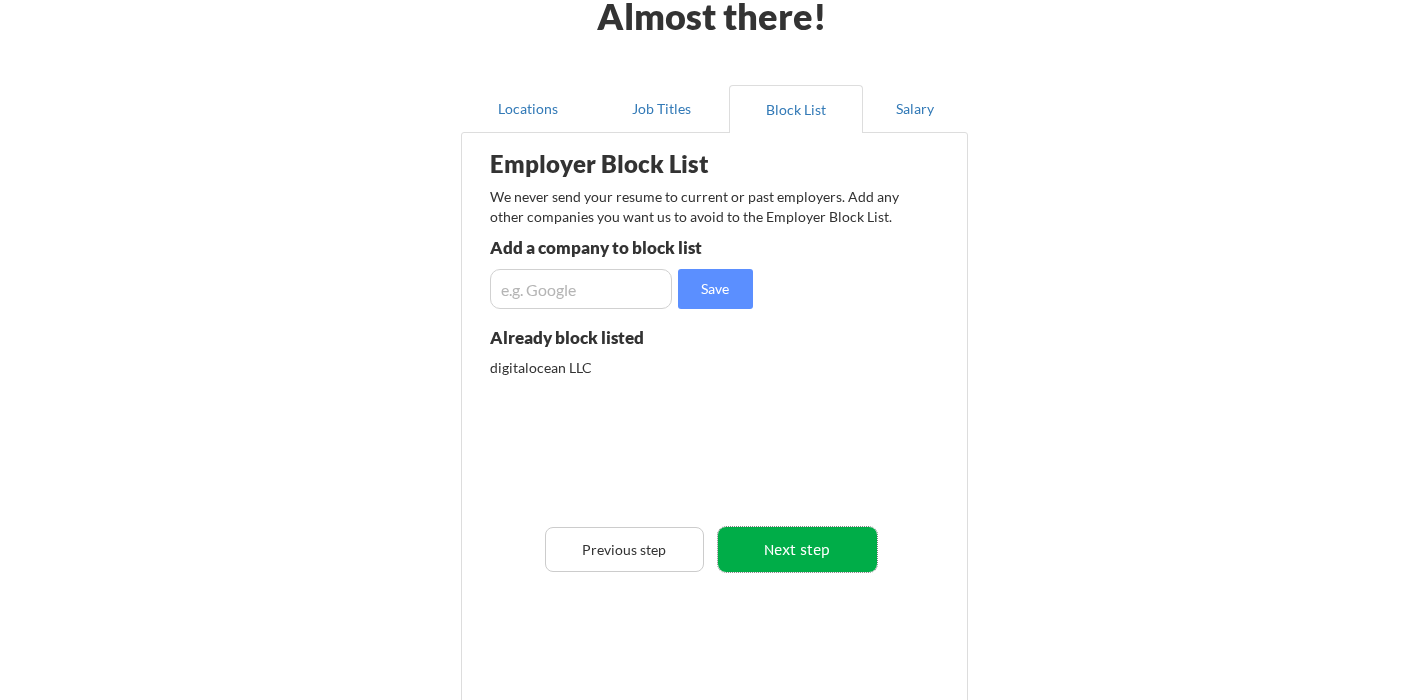 click on "Next step" at bounding box center (797, 549) 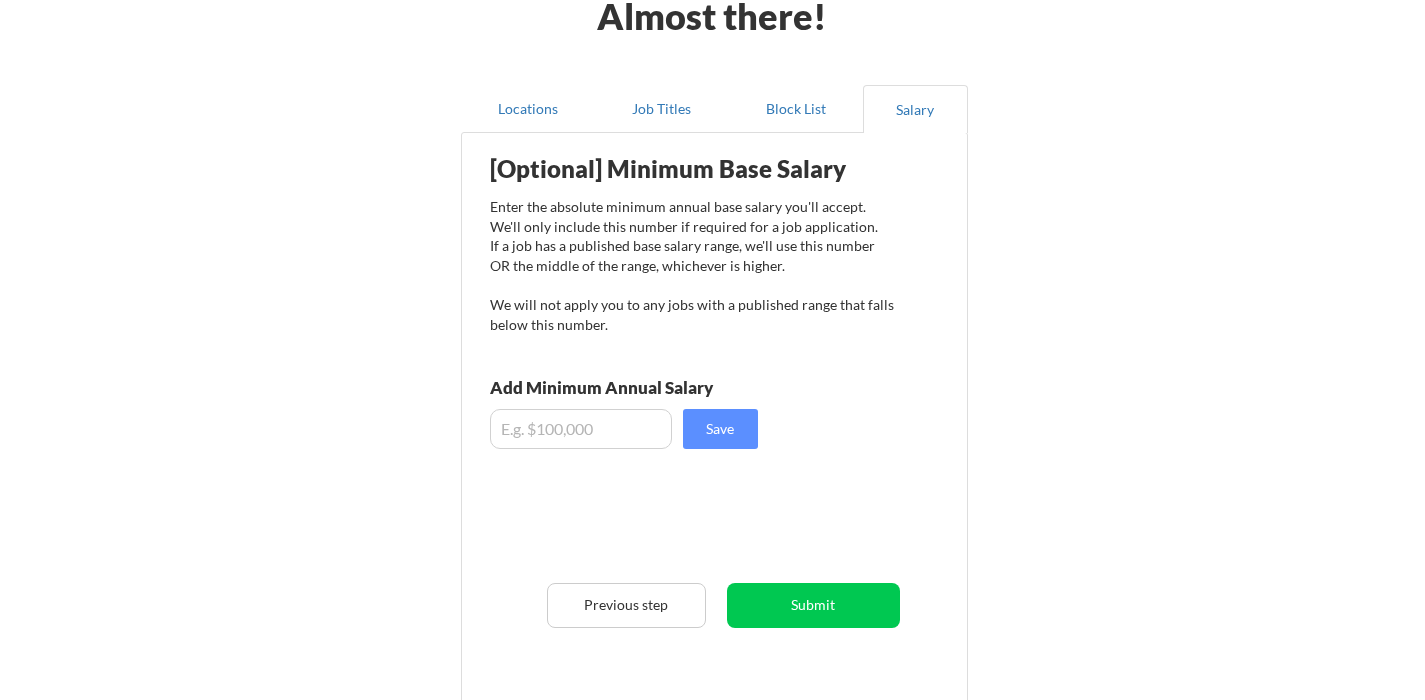 click at bounding box center [581, 429] 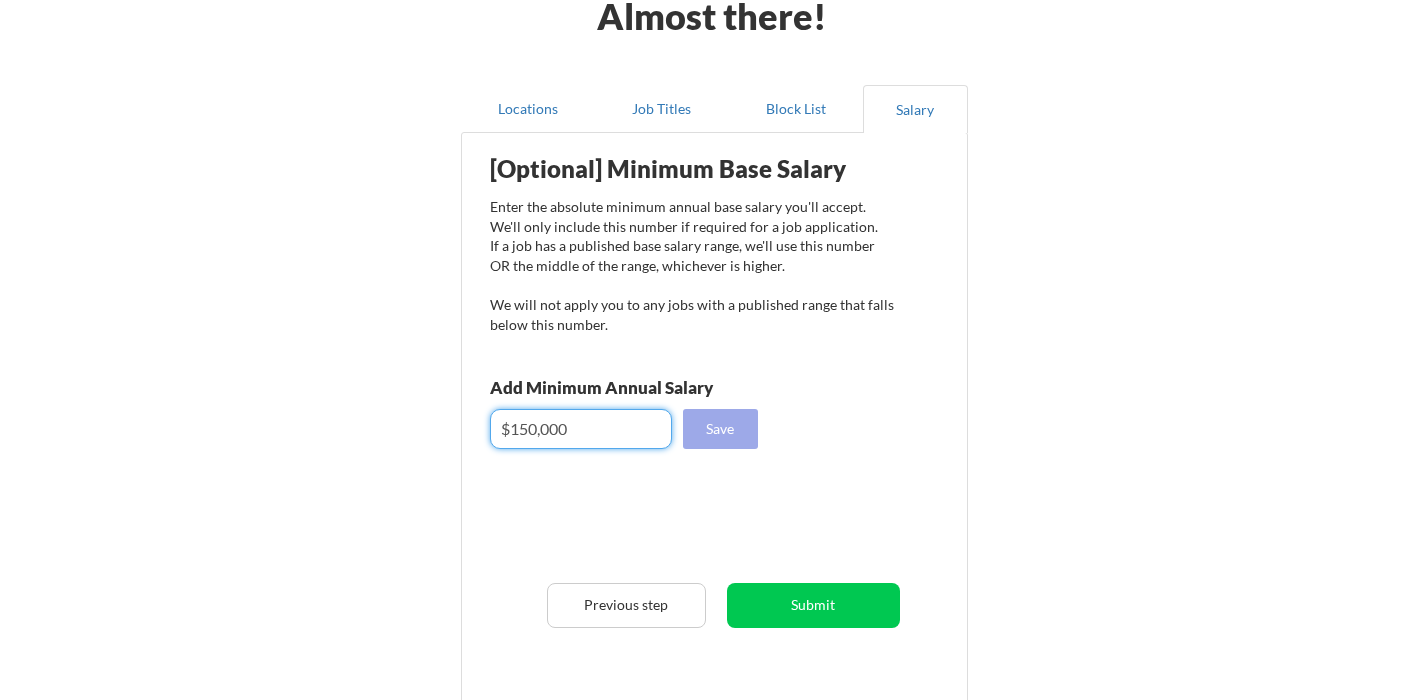type on "$150,000" 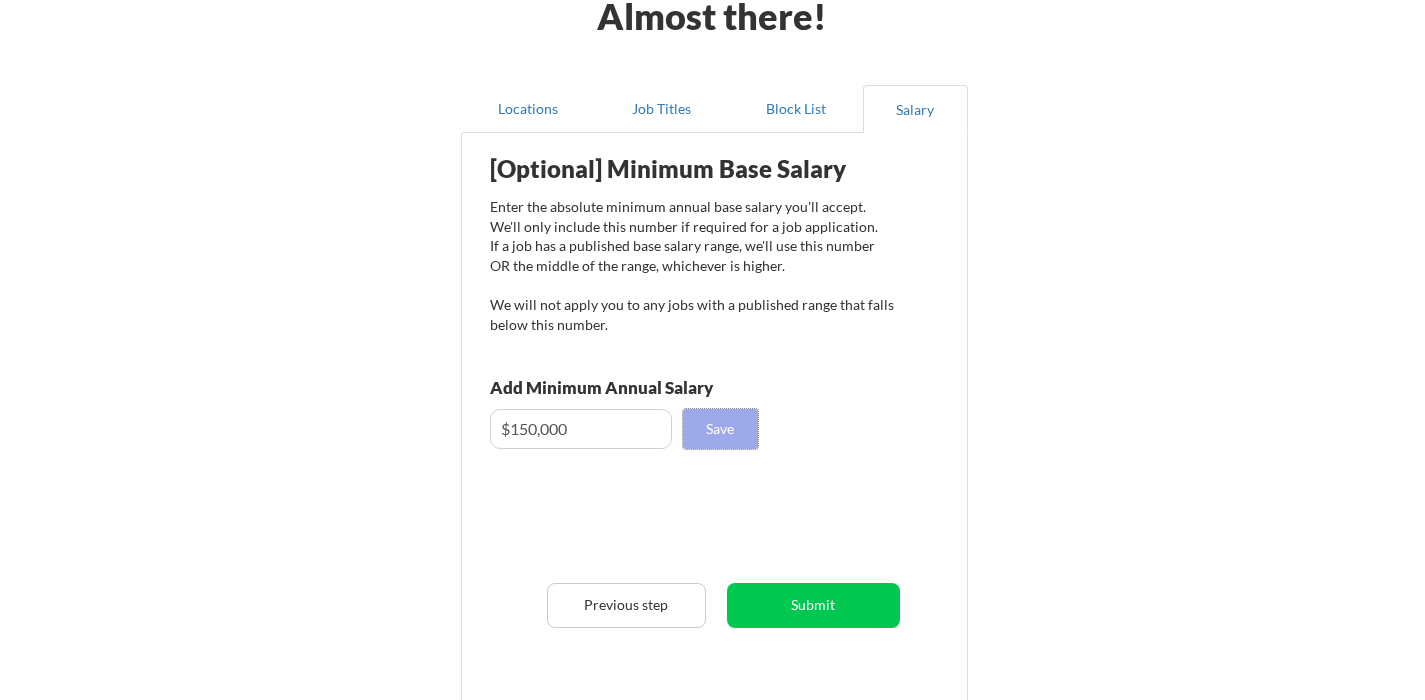 click on "Save" at bounding box center (720, 429) 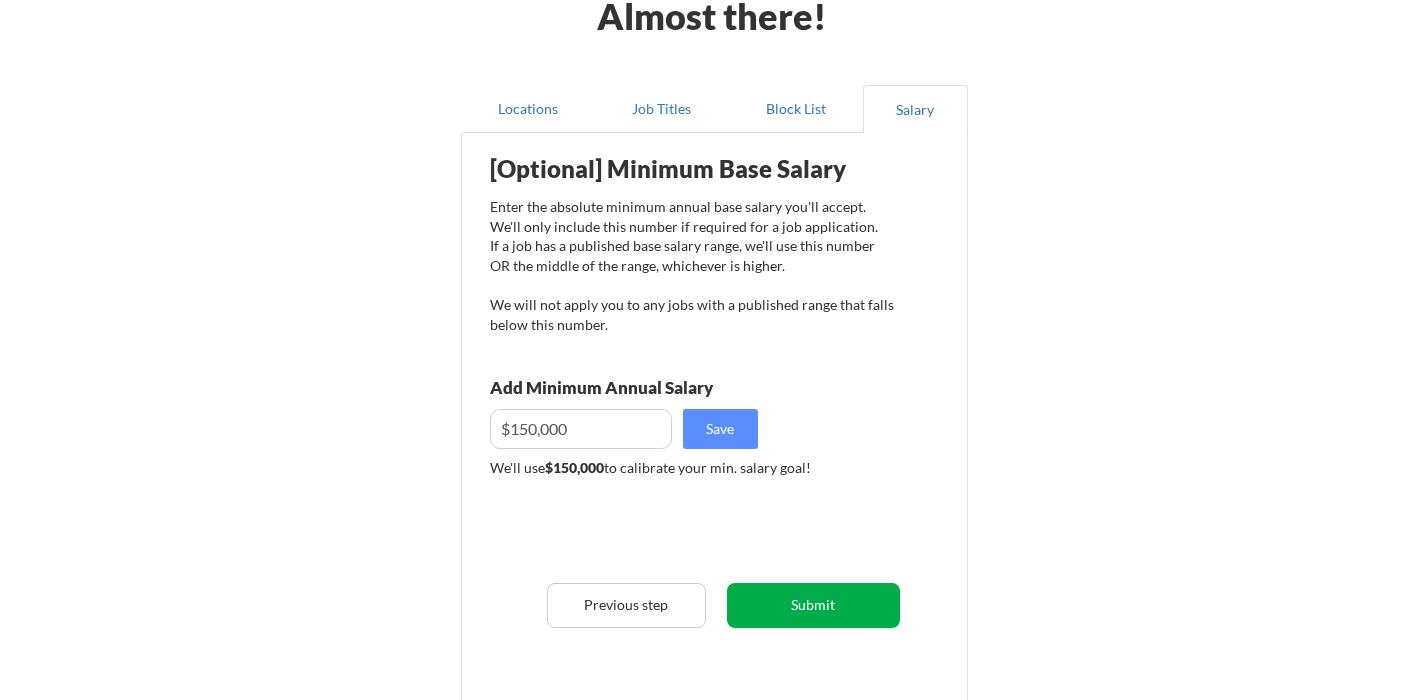 click on "Submit" at bounding box center [813, 605] 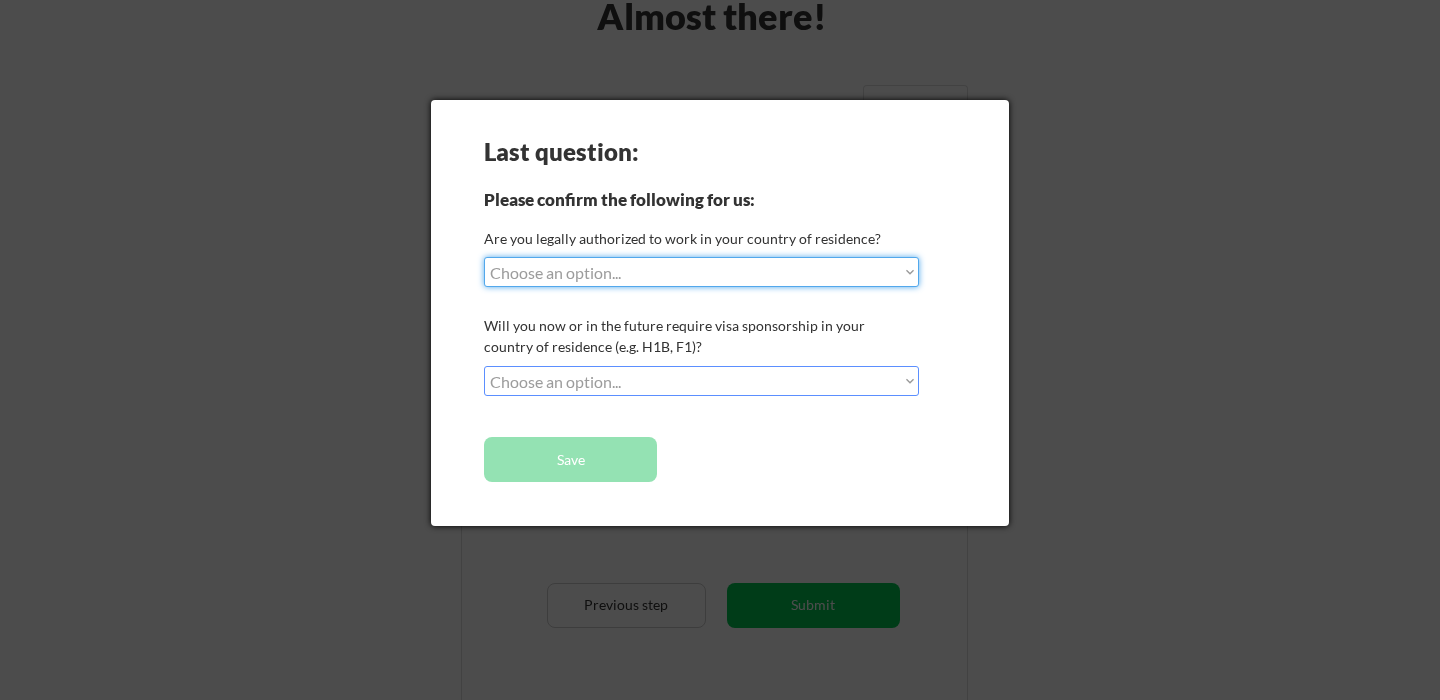 click on "Choose an option... Yes, I am a US Citizen Yes, I am a Canadian Citizen Yes, I am a US Green Card Holder Yes, I am an Other Permanent Resident Yes, I am here on a visa (H1B, OPT, etc.) No, I am not (yet) authorized" at bounding box center (701, 272) 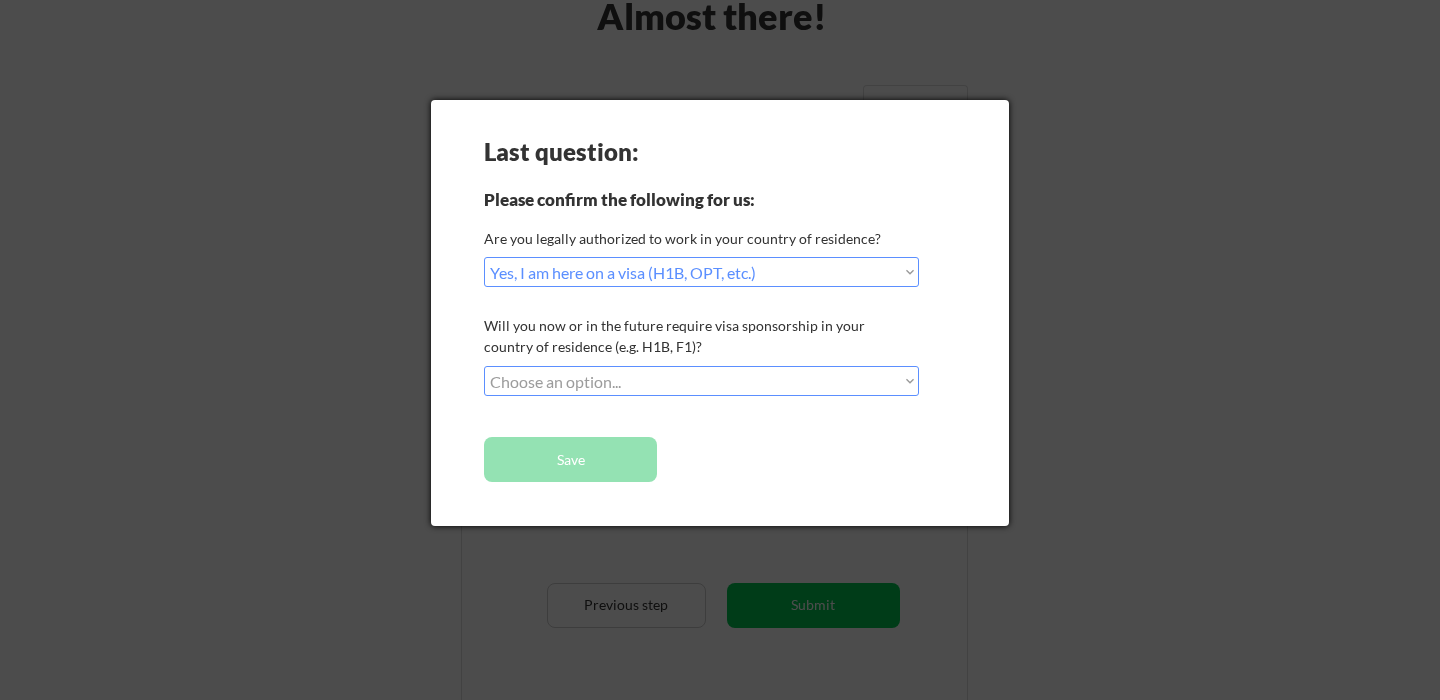 click on "Choose an option... No, I will not need sponsorship Yes, I will need sponsorship" at bounding box center [701, 381] 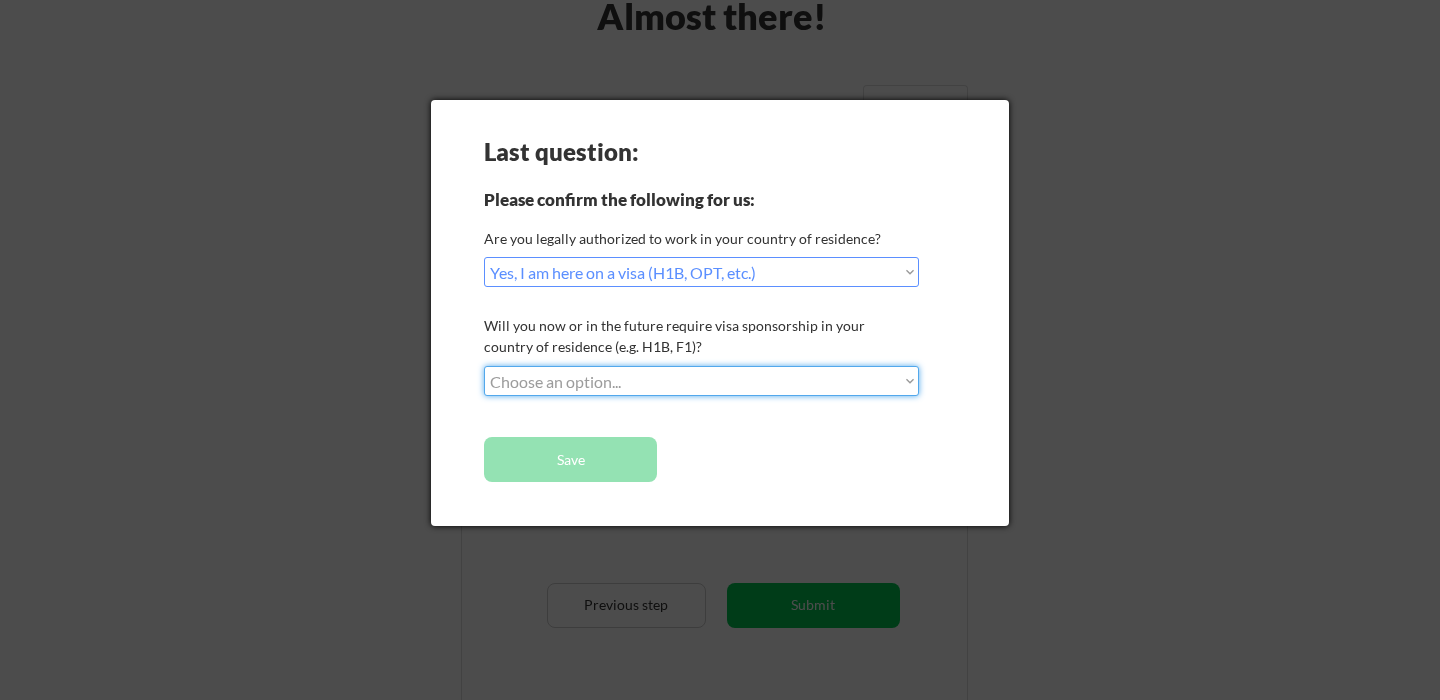select on ""yes__i_will_need_sponsorship"" 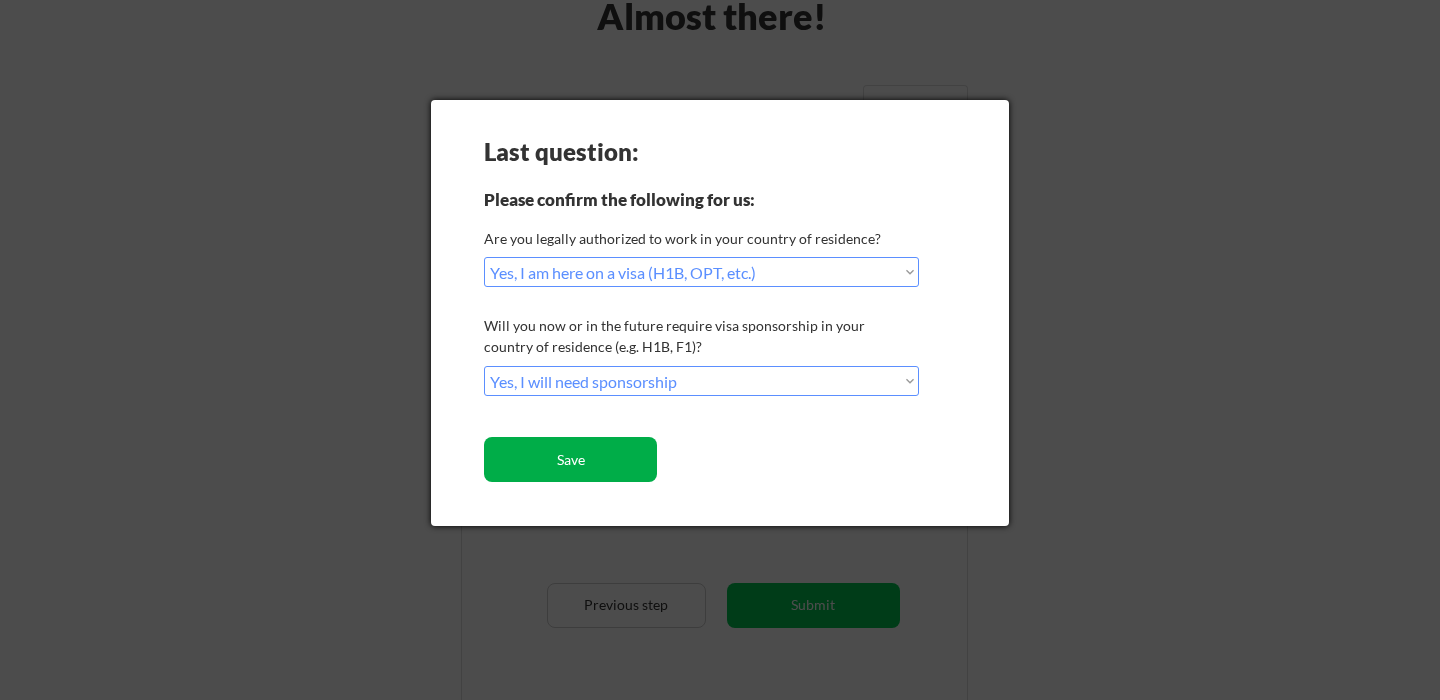 click on "Save" at bounding box center (570, 459) 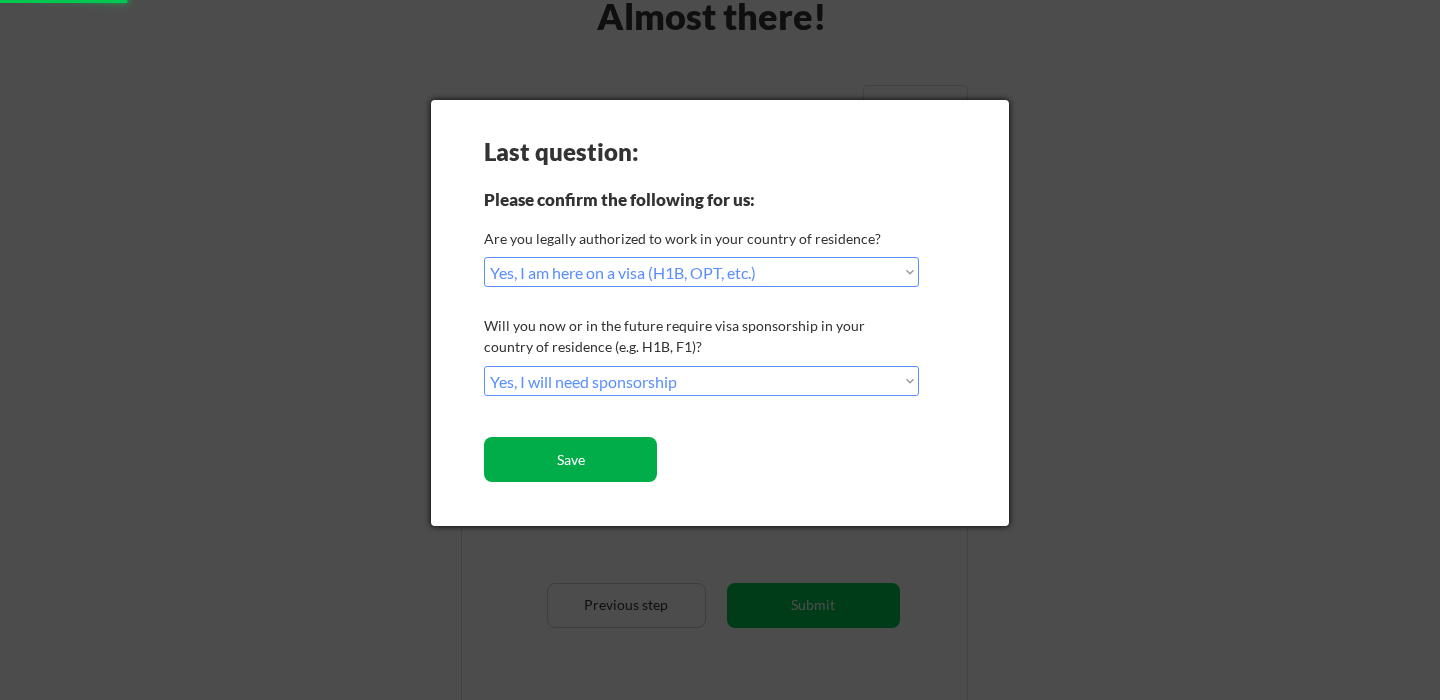 click on "Save" at bounding box center (570, 459) 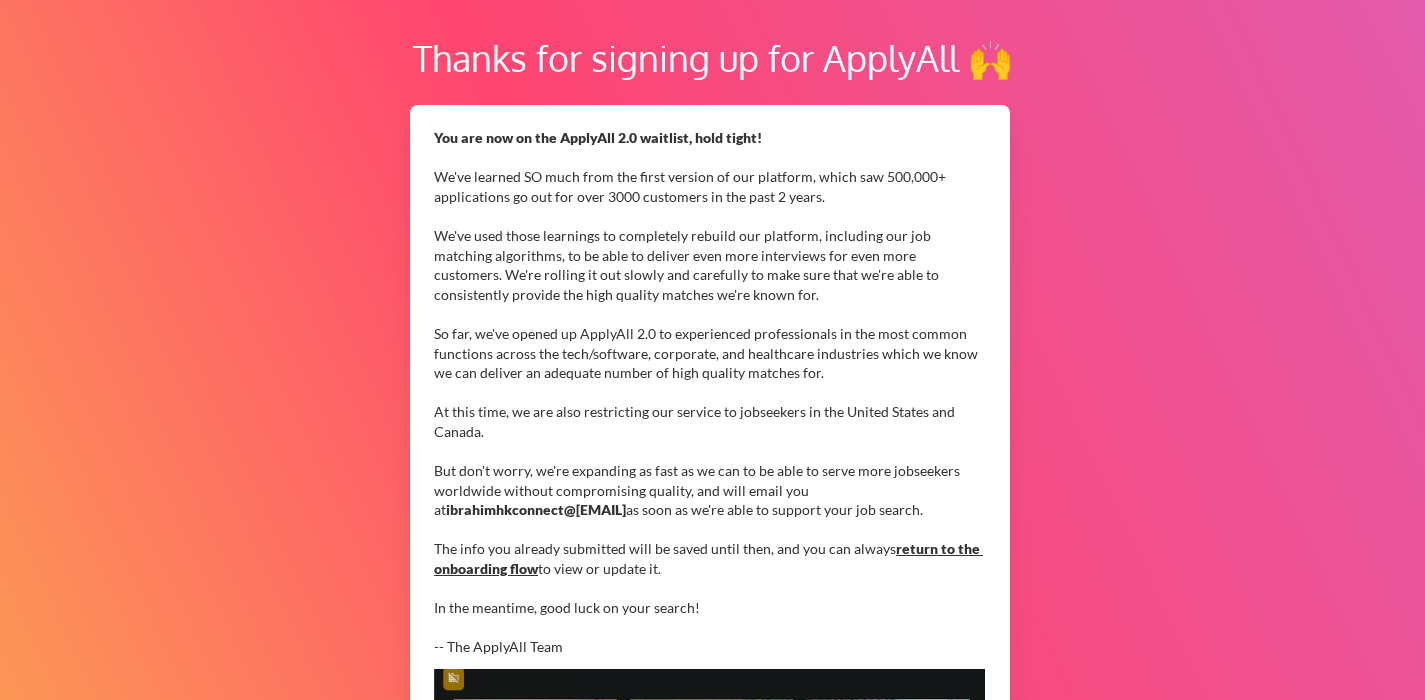 scroll, scrollTop: 301, scrollLeft: 0, axis: vertical 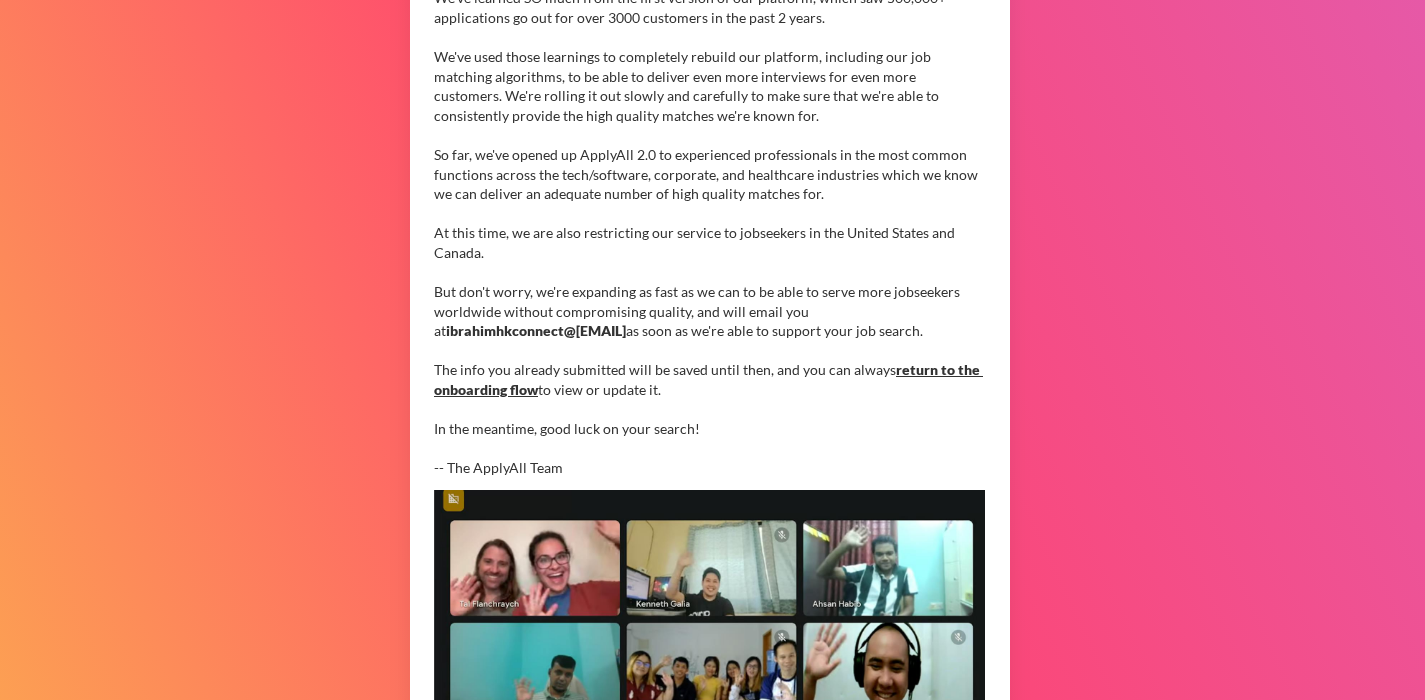 click on "return to the onboarding flow" at bounding box center [708, 379] 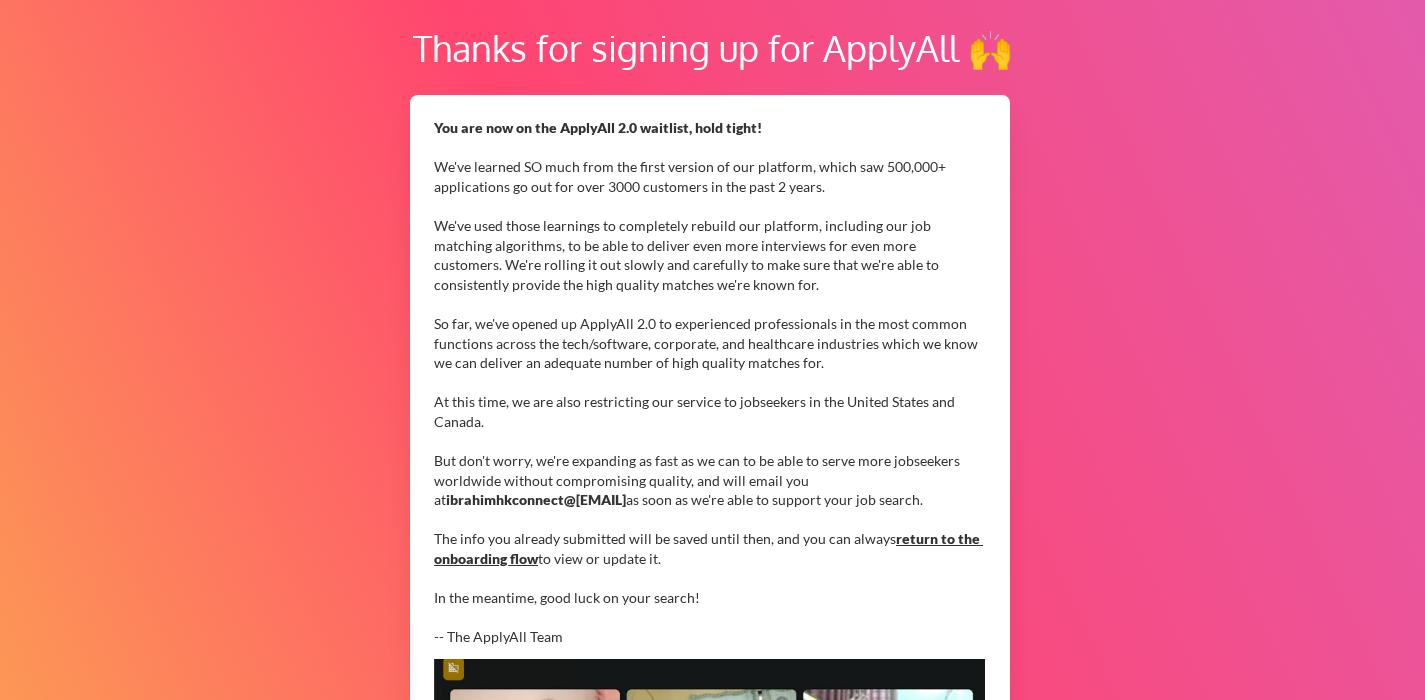 scroll, scrollTop: 0, scrollLeft: 0, axis: both 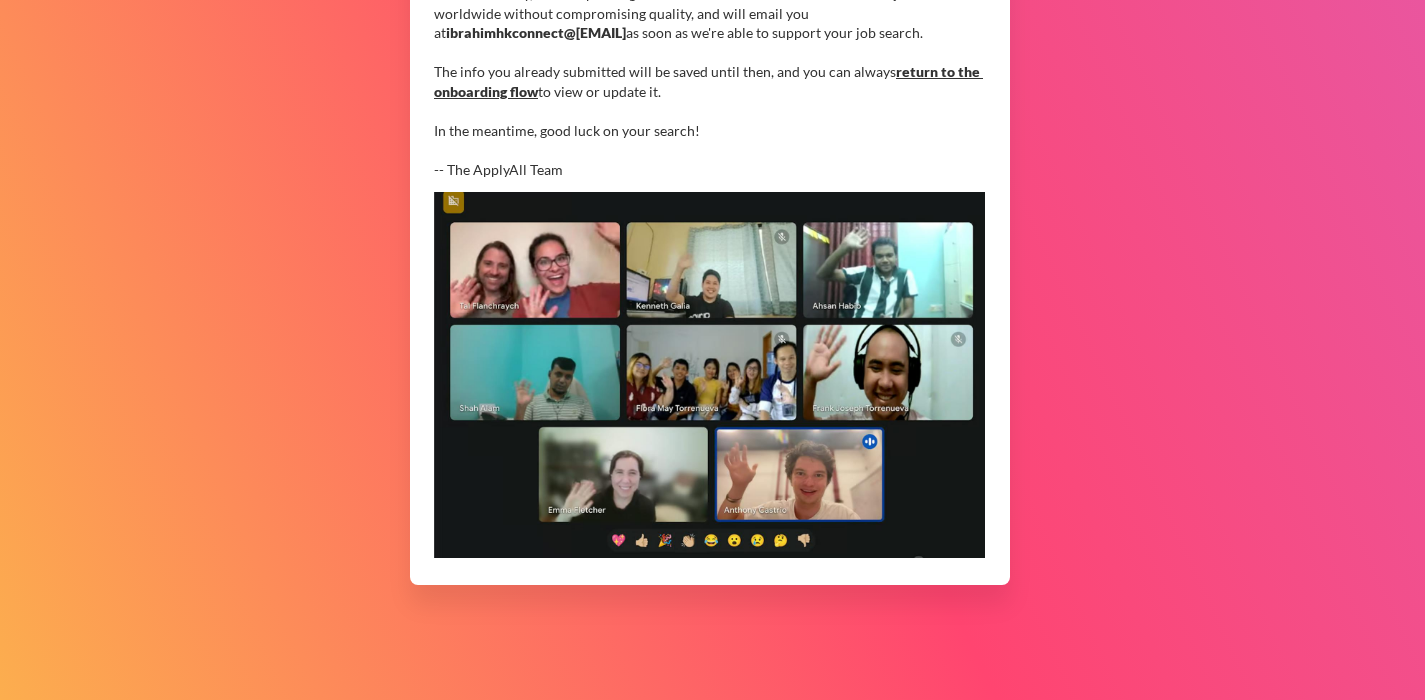 click at bounding box center [709, 375] 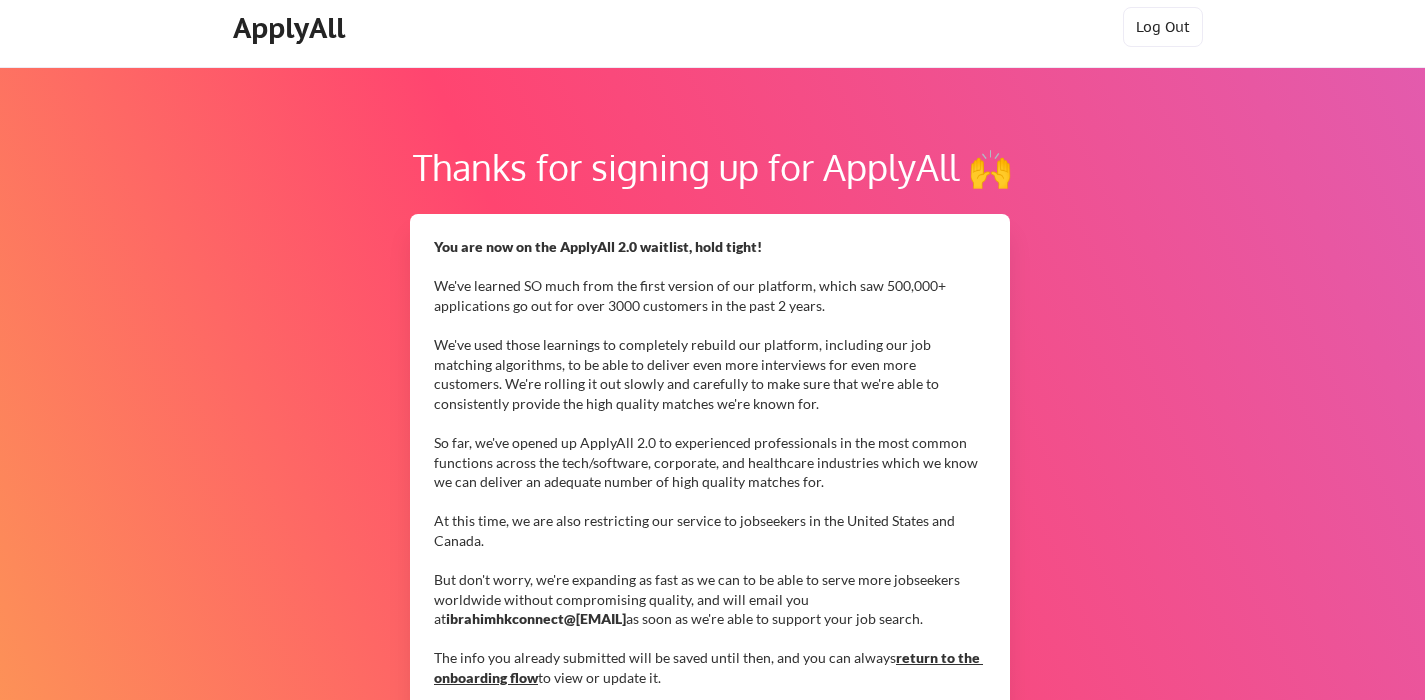 scroll, scrollTop: 0, scrollLeft: 0, axis: both 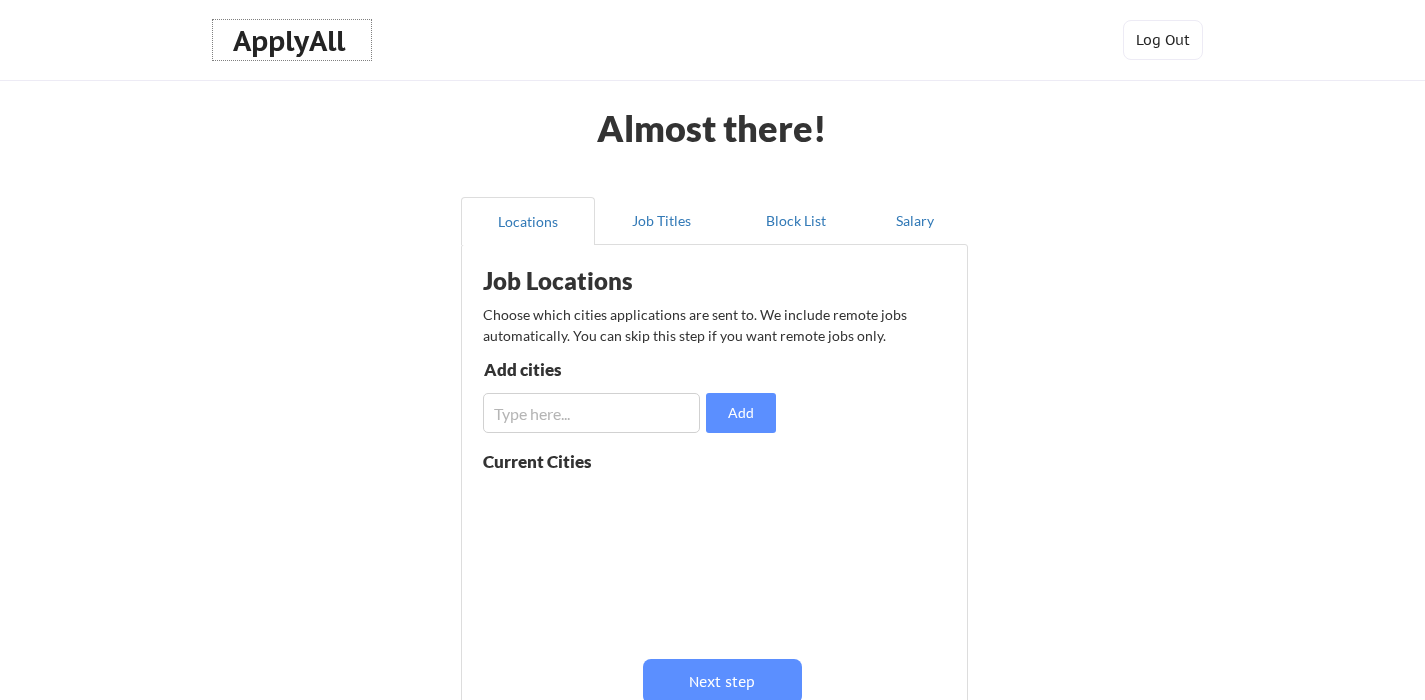 click on "ApplyAll" at bounding box center (292, 41) 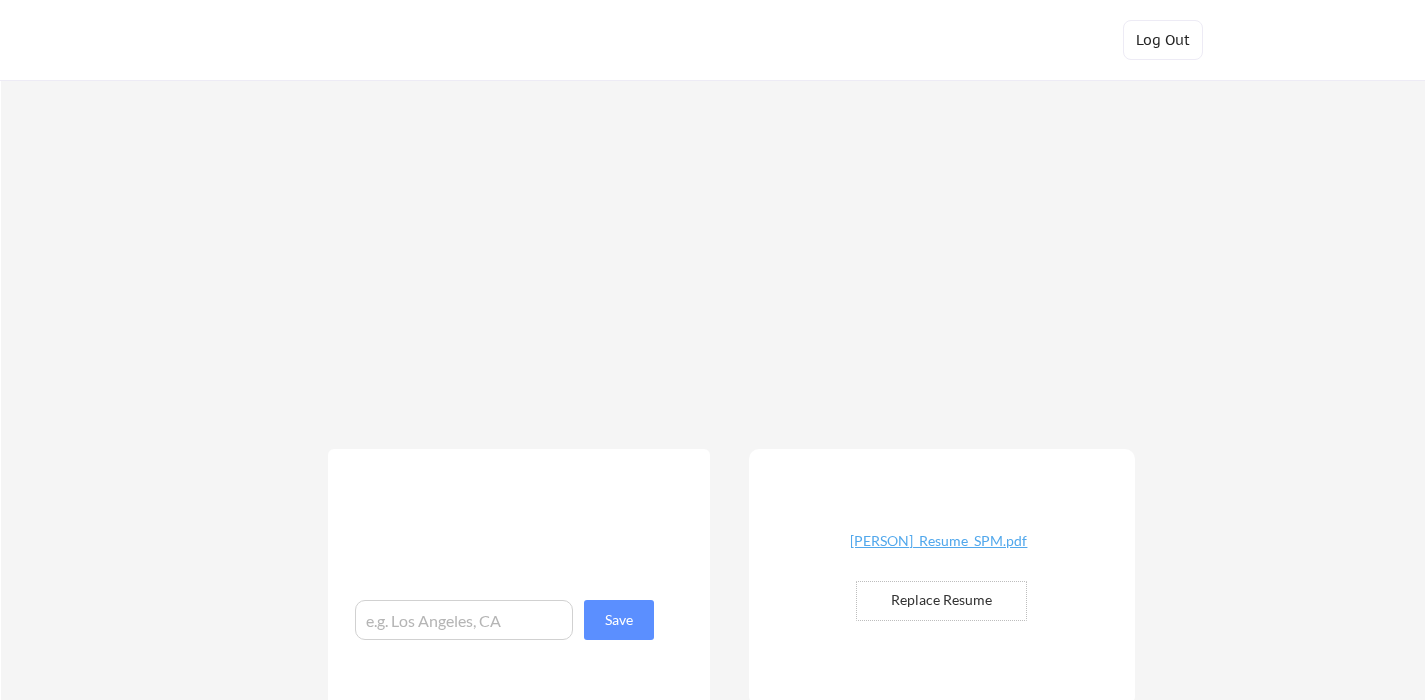 scroll, scrollTop: 0, scrollLeft: 0, axis: both 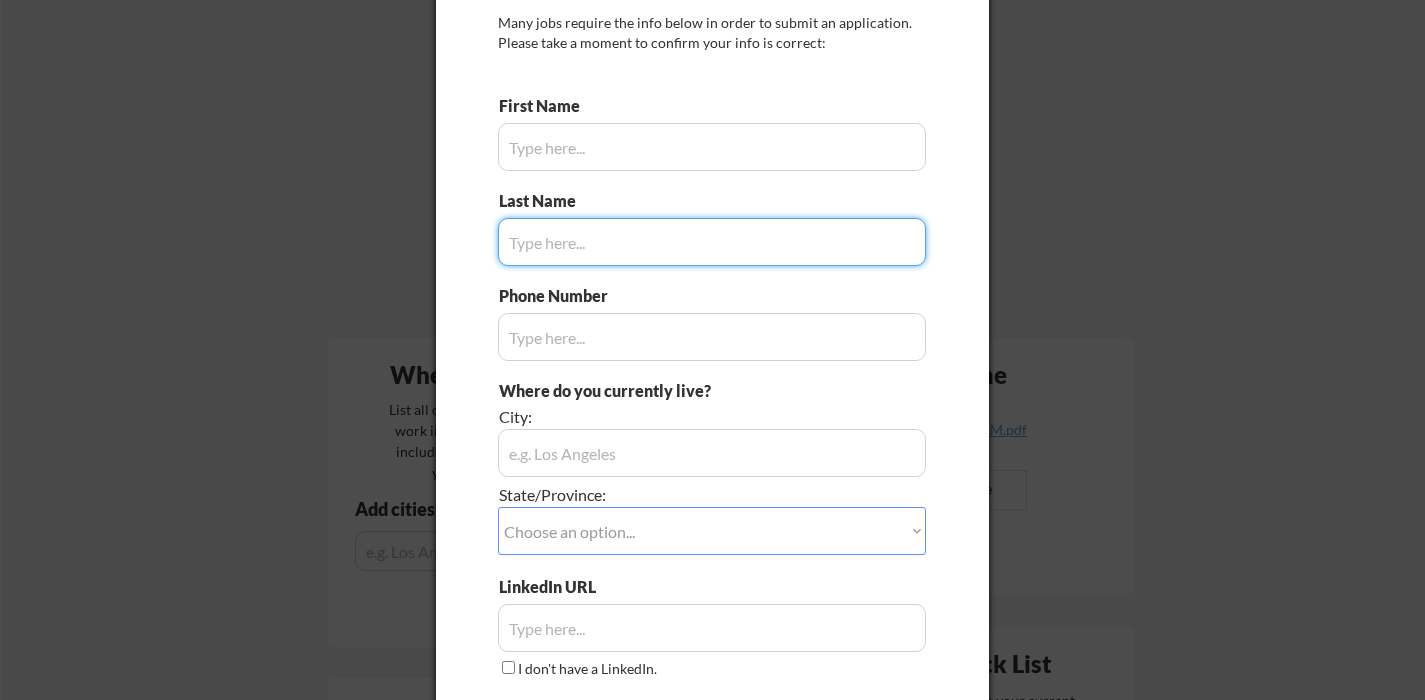 click on "Choose an option... Other/Not Applicable Alabama Alaska Alberta Arizona Arkansas British Columbia California Colorado Connecticut Delaware District of Columbia Florida Georgia Hawaii Idaho Illinois Indiana Iowa Kansas Kentucky Labrador Louisiana Maine Manitoba Maryland Massachusetts Michigan Minnesota Mississippi Missouri Montana Nebraska Nevada New Brunswick New Hampshire New Jersey New Mexico New York Newfoundland North Carolina North Dakota Northwest Territories Nova Scotia Nunavut Ohio Oklahoma Ontario Oregon Pennsylvania Prince Edward Island Quebec Rhode Island Saskatchewan South Carolina South Dakota Tennessee Texas Utah Vermont Virginia Washington West Virginia Wisconsin Wyoming Yukon" at bounding box center [712, 531] 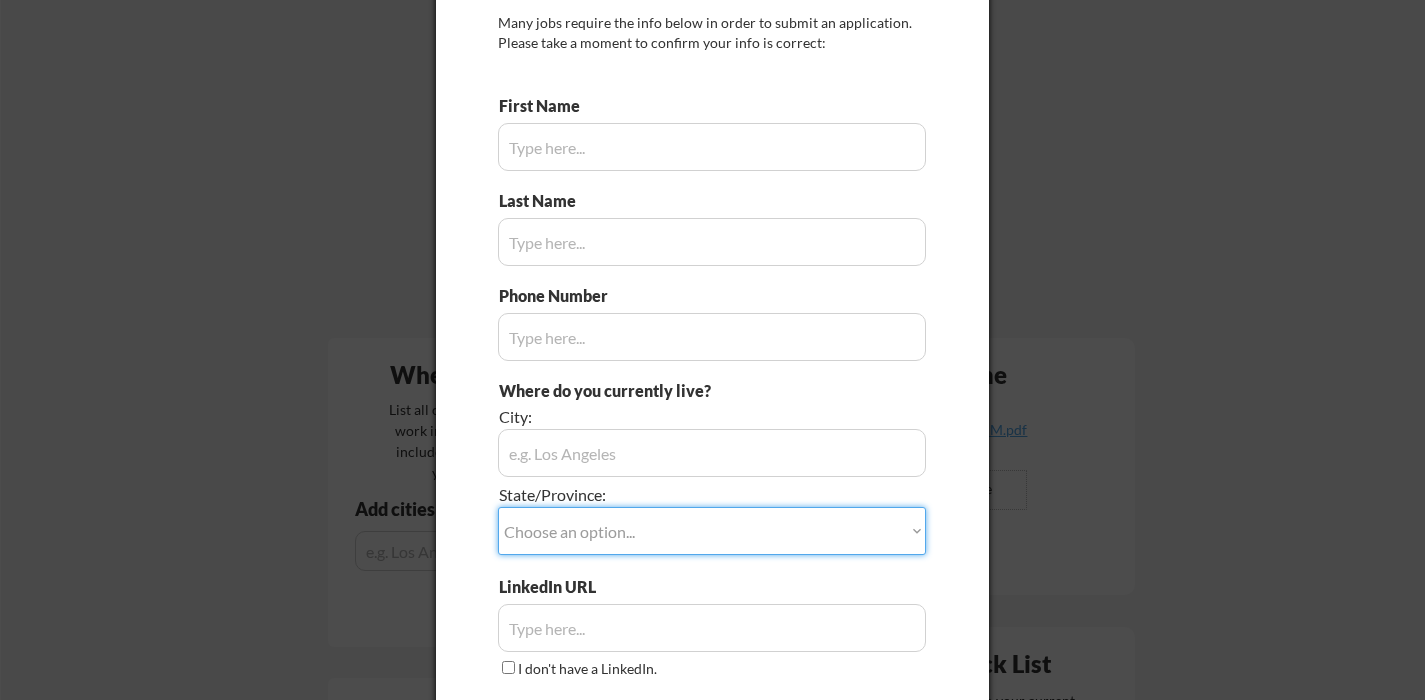 click at bounding box center [712, 453] 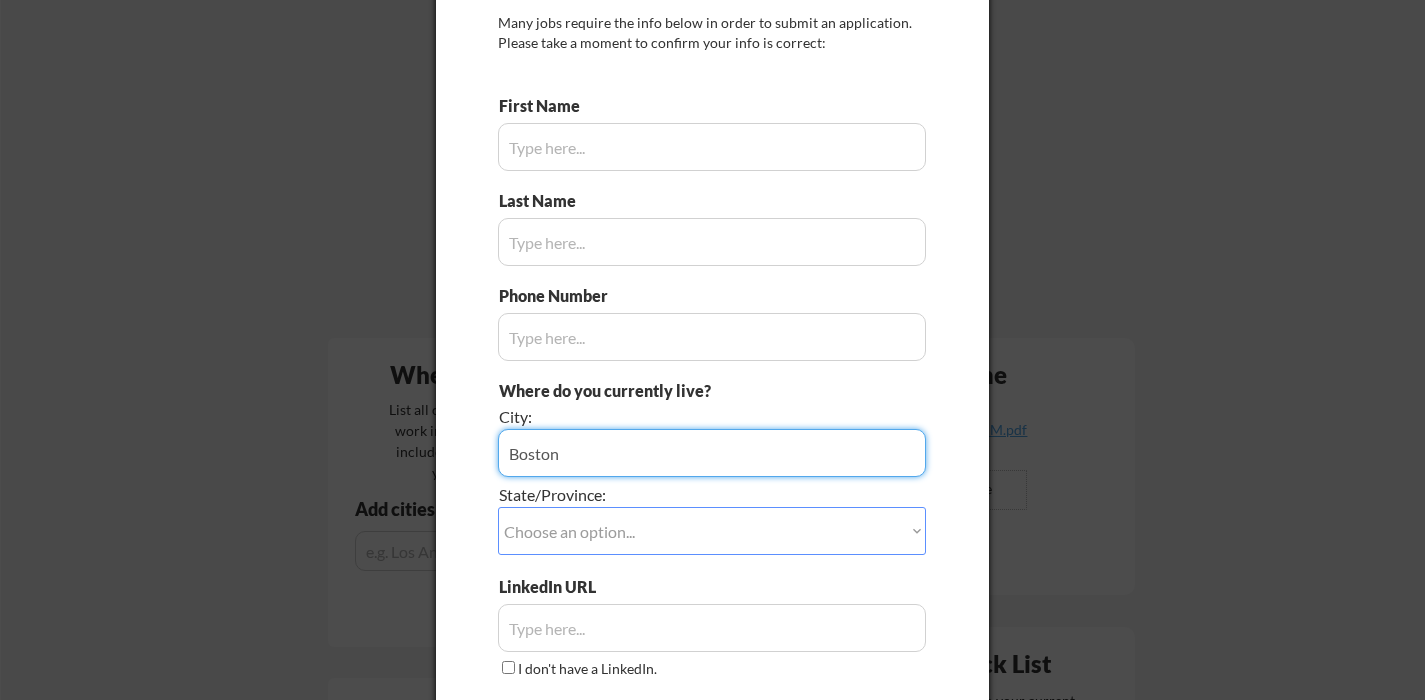 type on "Boston" 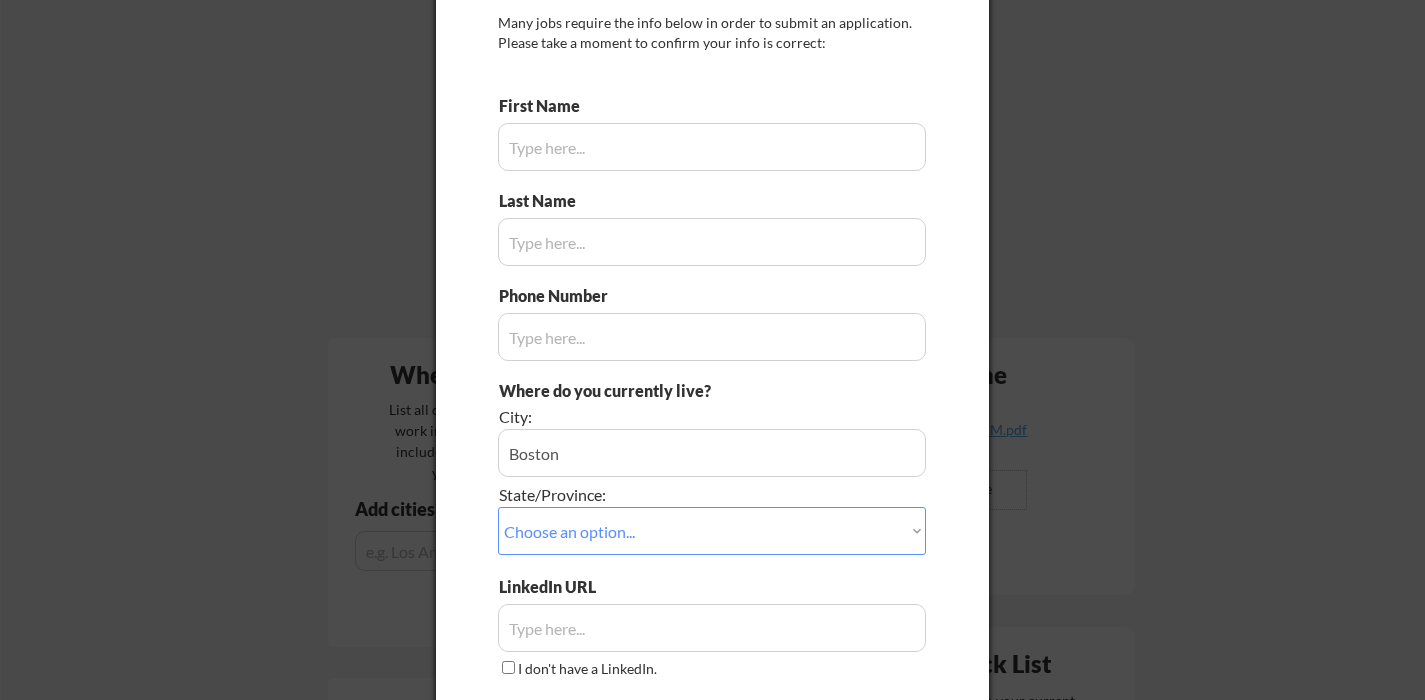 click on "Choose an option... Other/Not Applicable Alabama Alaska Alberta Arizona Arkansas British Columbia California Colorado Connecticut Delaware District of Columbia Florida Georgia Hawaii Idaho Illinois Indiana Iowa Kansas Kentucky Labrador Louisiana Maine Manitoba Maryland Massachusetts Michigan Minnesota Mississippi Missouri Montana Nebraska Nevada New Brunswick New Hampshire New Jersey New Mexico New York Newfoundland North Carolina North Dakota Northwest Territories Nova Scotia Nunavut Ohio Oklahoma Ontario Oregon Pennsylvania Prince Edward Island Quebec Rhode Island Saskatchewan South Carolina South Dakota Tennessee Texas Utah Vermont Virginia Washington West Virginia Wisconsin Wyoming Yukon" at bounding box center [712, 531] 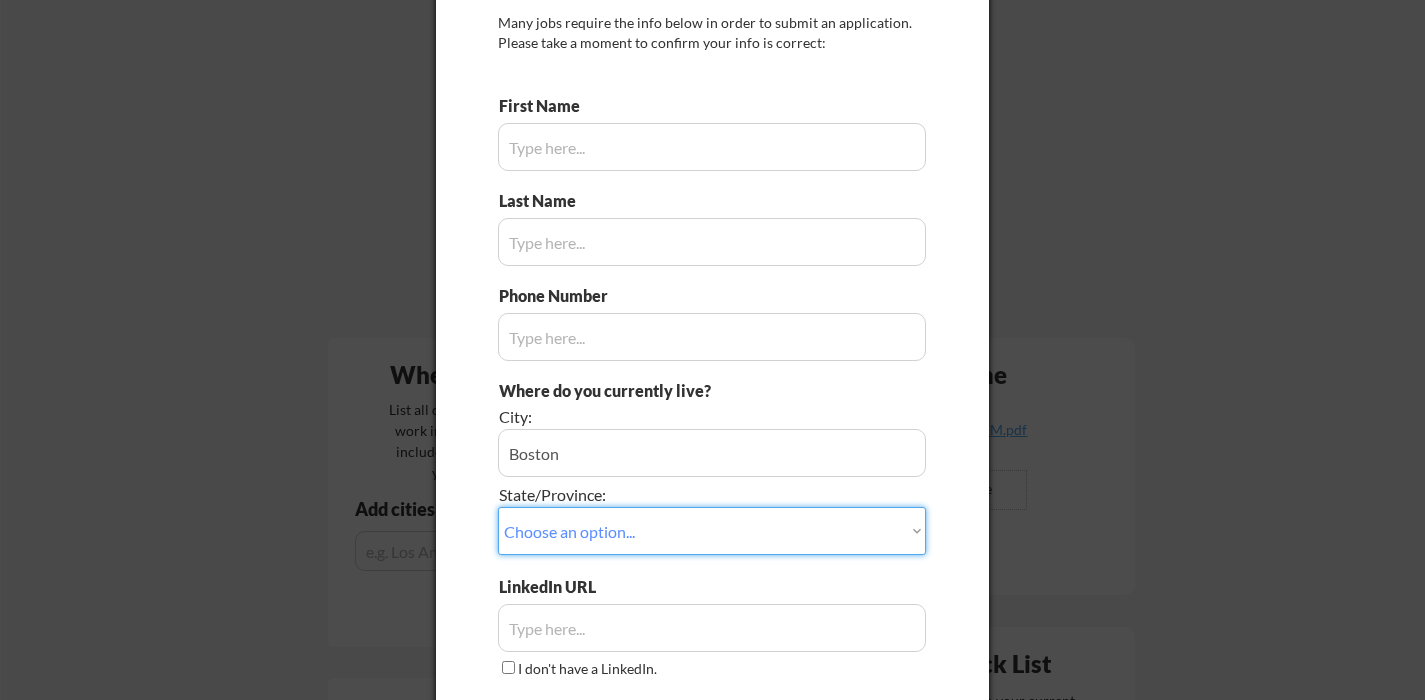 select on ""Massachusetts"" 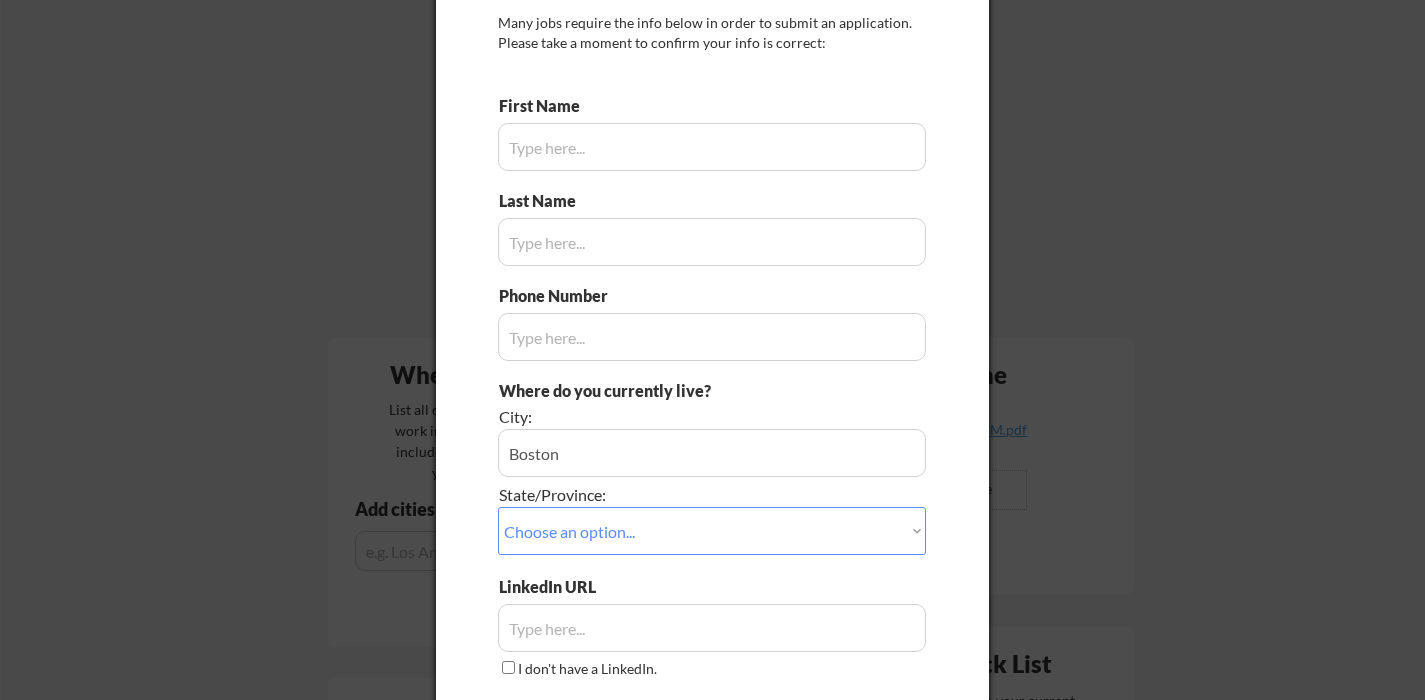 click at bounding box center [712, 628] 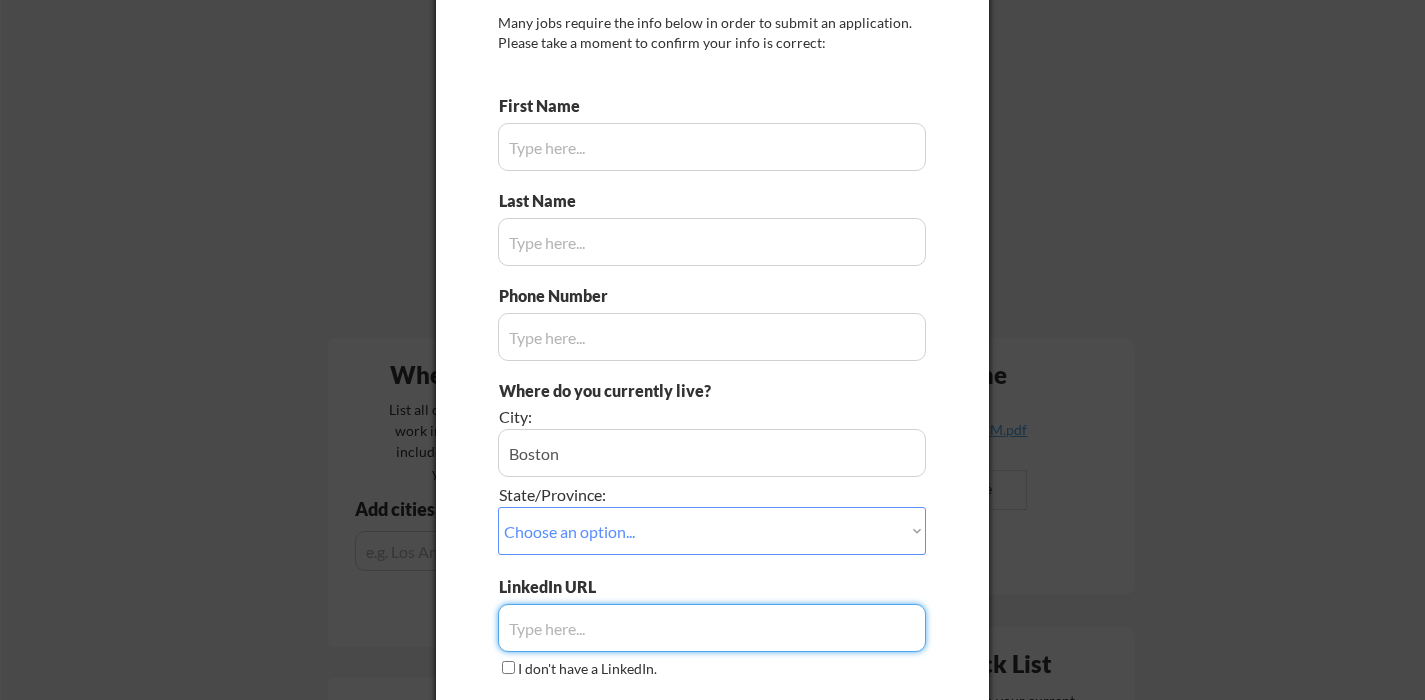 paste on "https://www.linkedin.com/in/ibrahimhaleemkhan/" 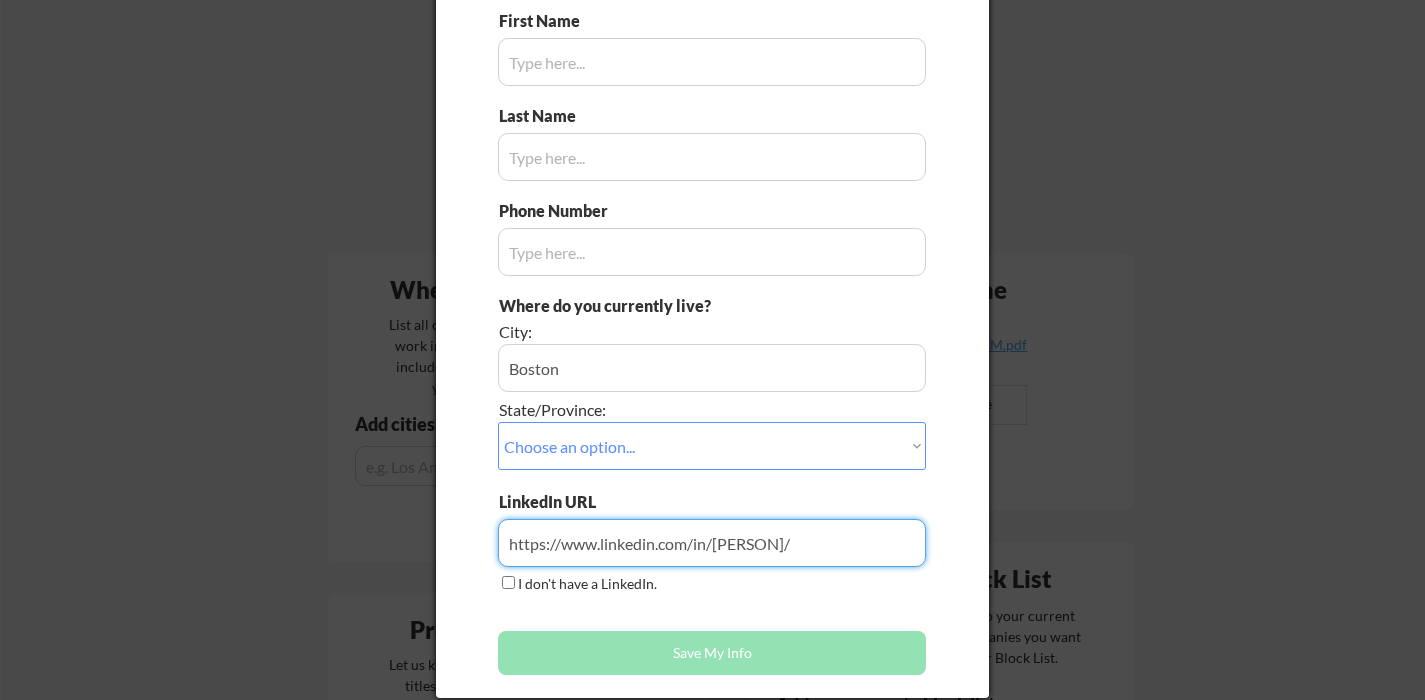 scroll, scrollTop: 132, scrollLeft: 0, axis: vertical 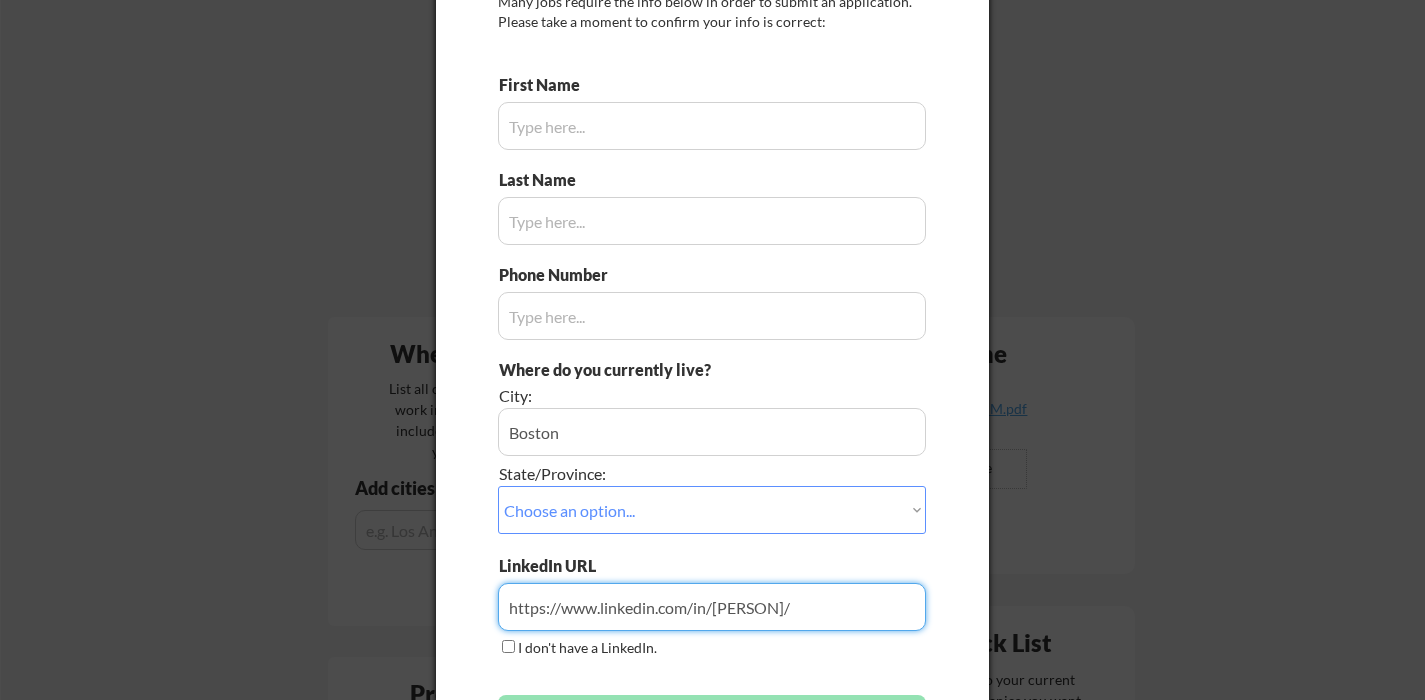 type on "https://www.linkedin.com/in/ibrahimhaleemkhan/" 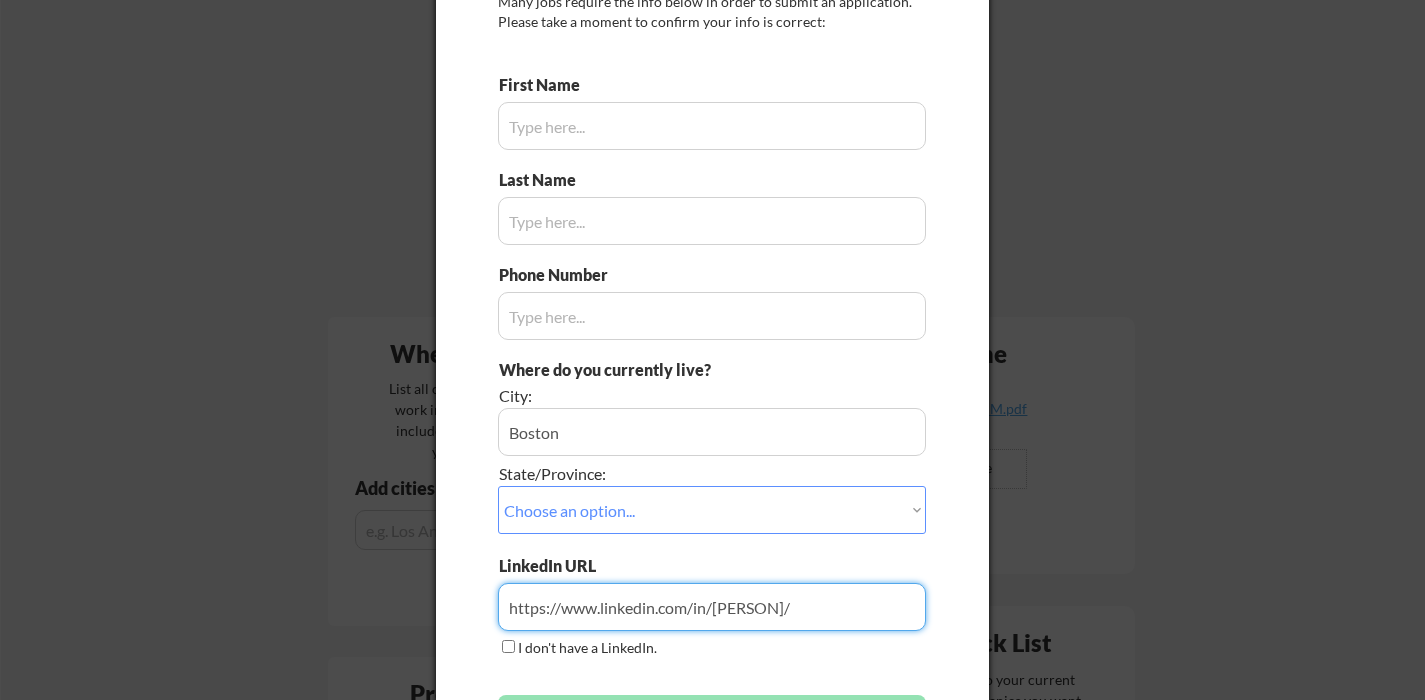click at bounding box center (712, 316) 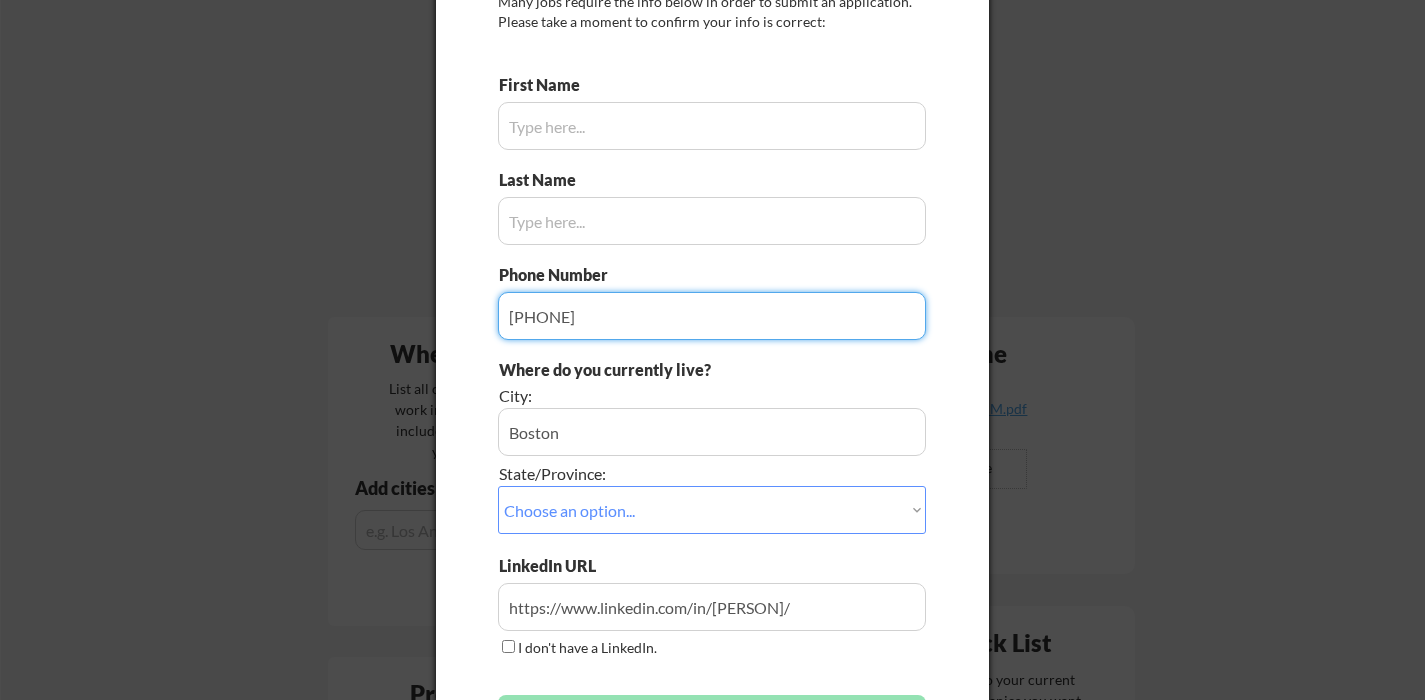 type on "7813648330" 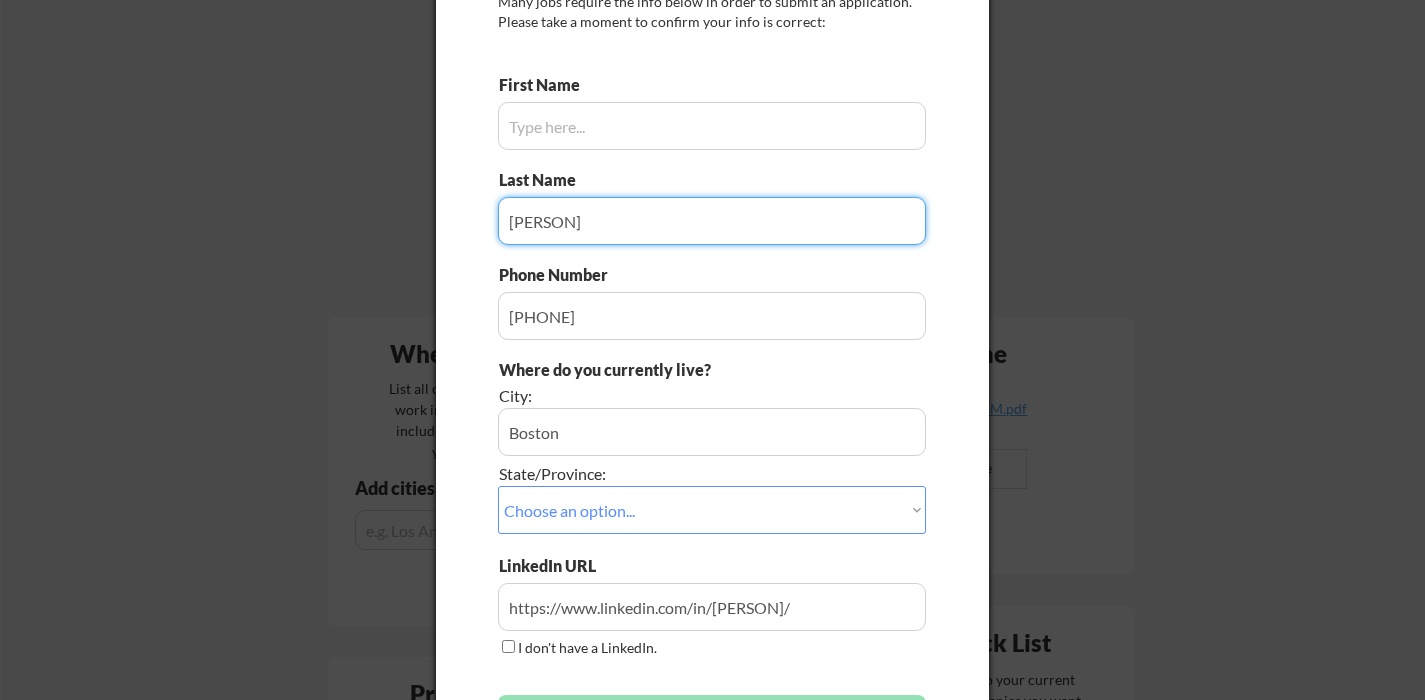 type on "Khan" 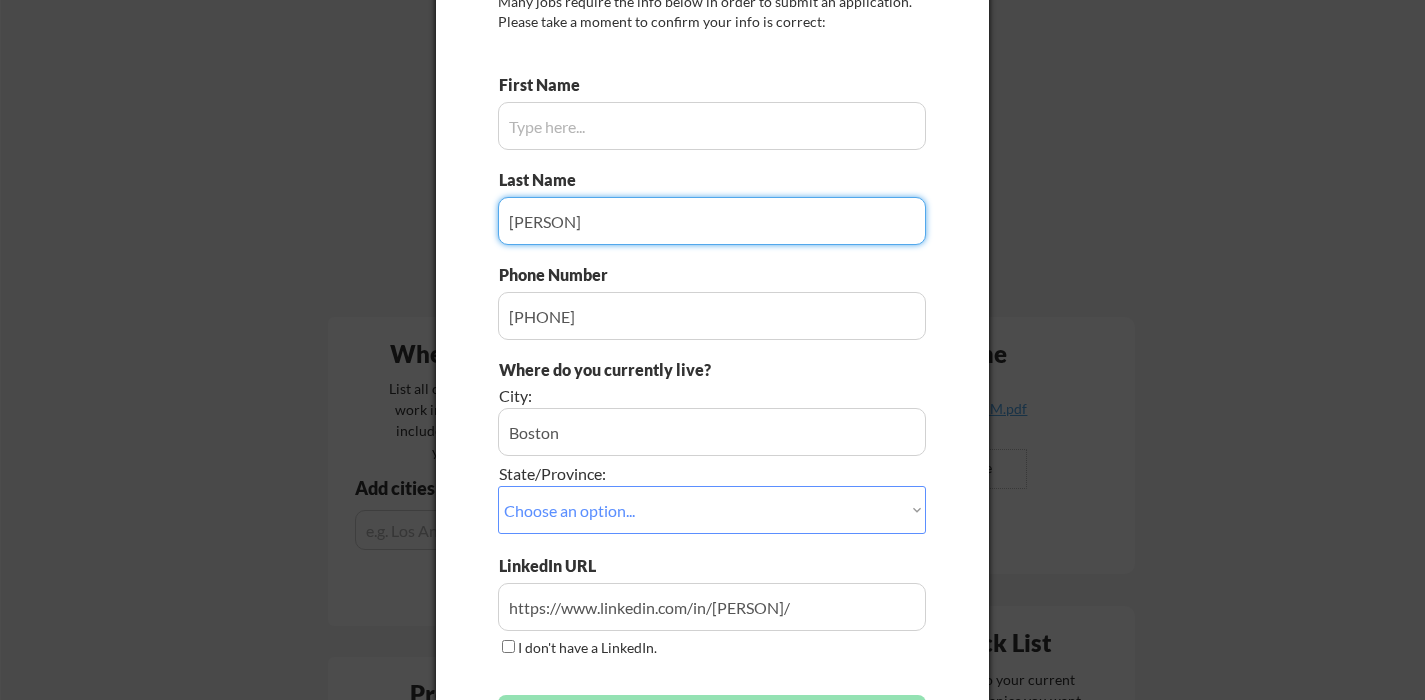 click at bounding box center (712, 126) 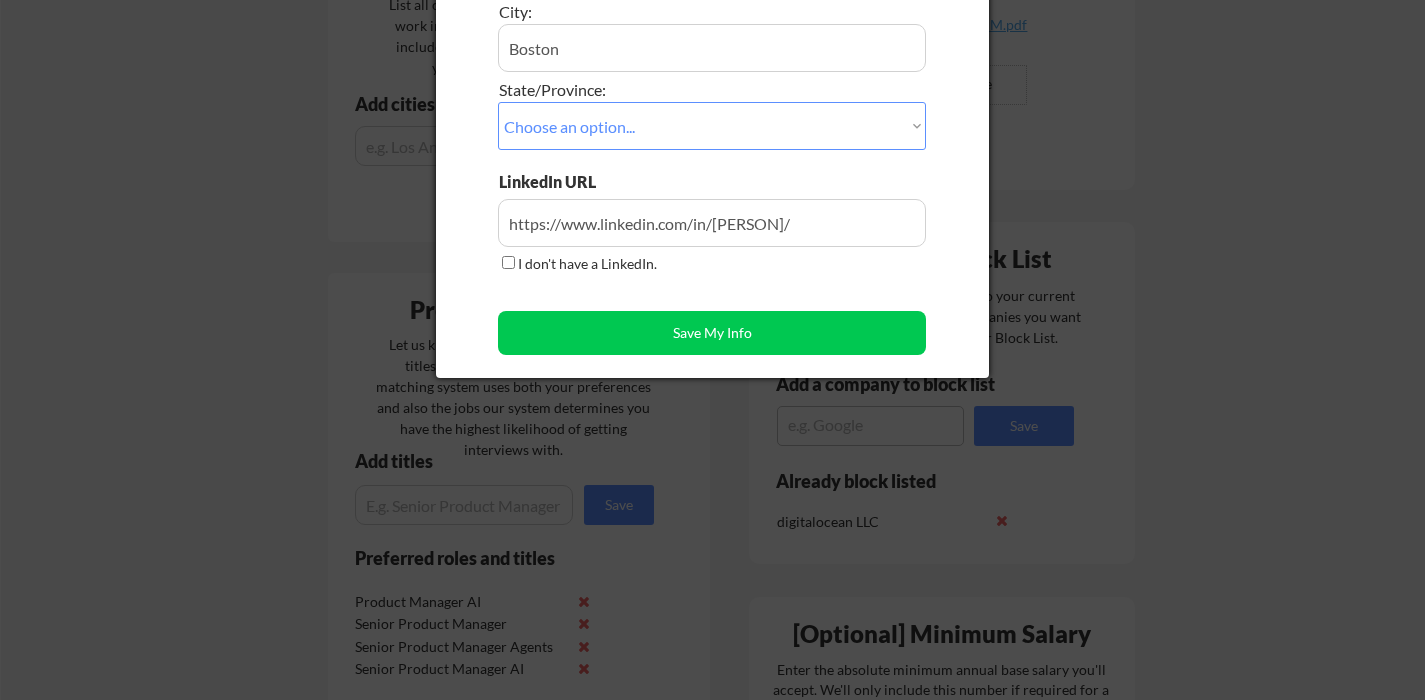 scroll, scrollTop: 788, scrollLeft: 0, axis: vertical 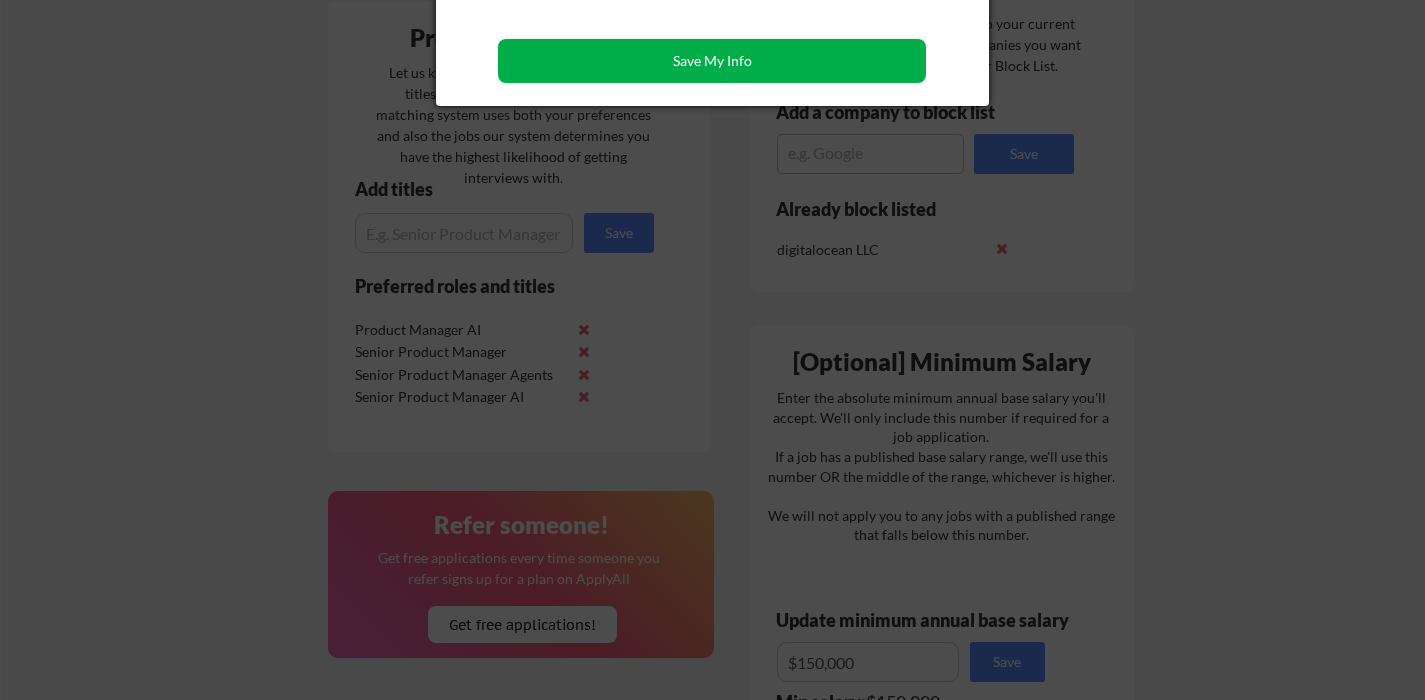 type on "Ibrahim Haleem" 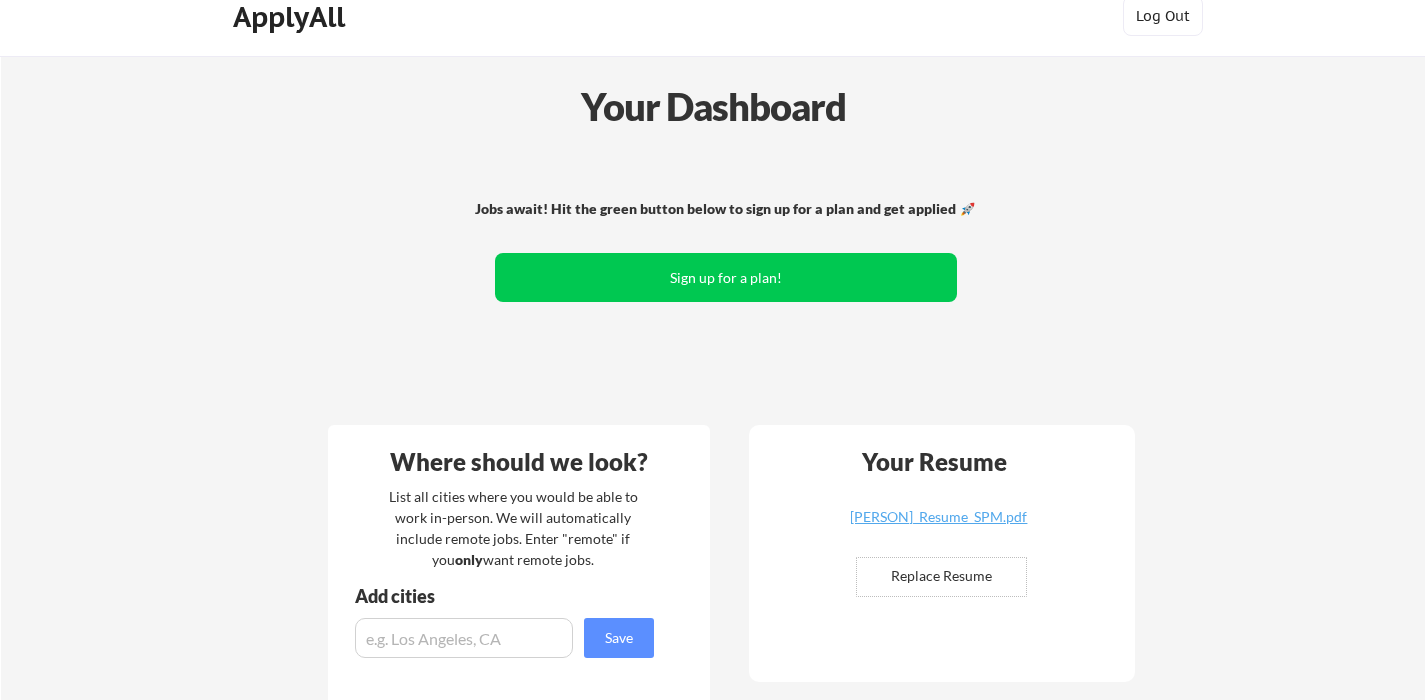 scroll, scrollTop: 0, scrollLeft: 0, axis: both 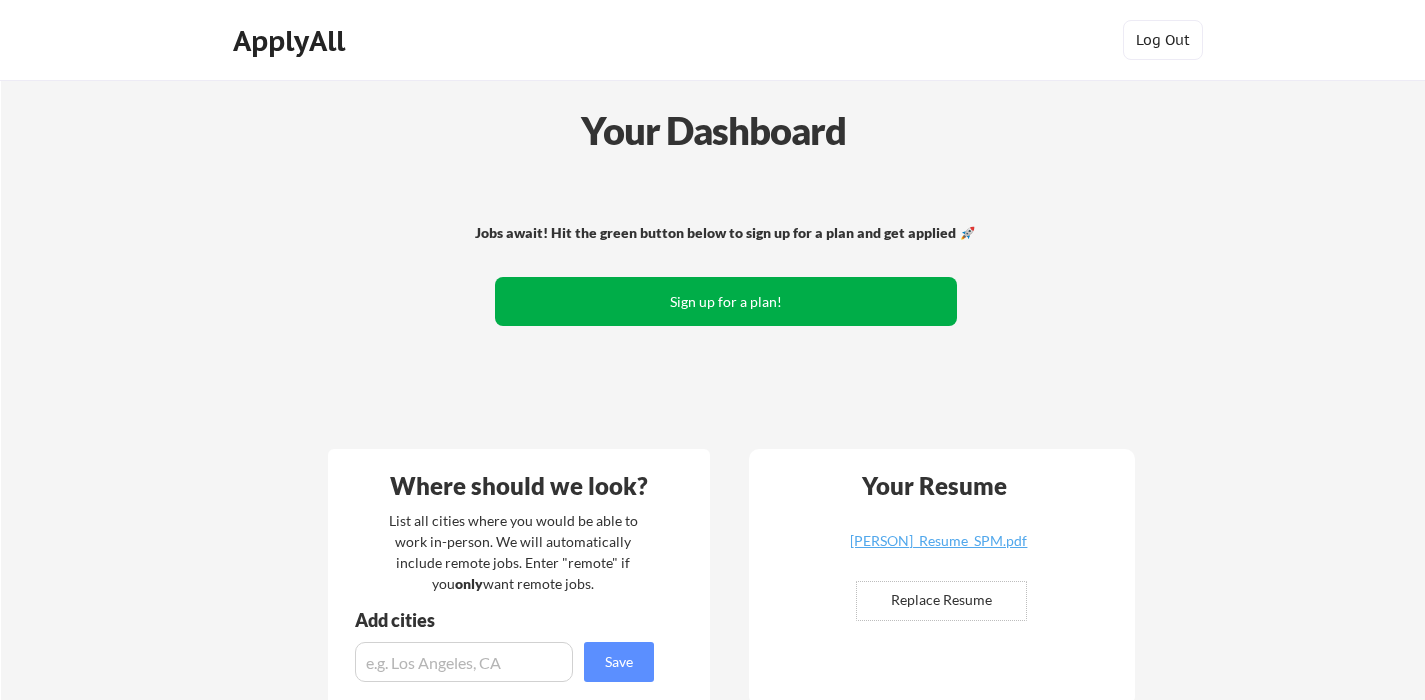 click on "Sign up for a plan!" at bounding box center [726, 301] 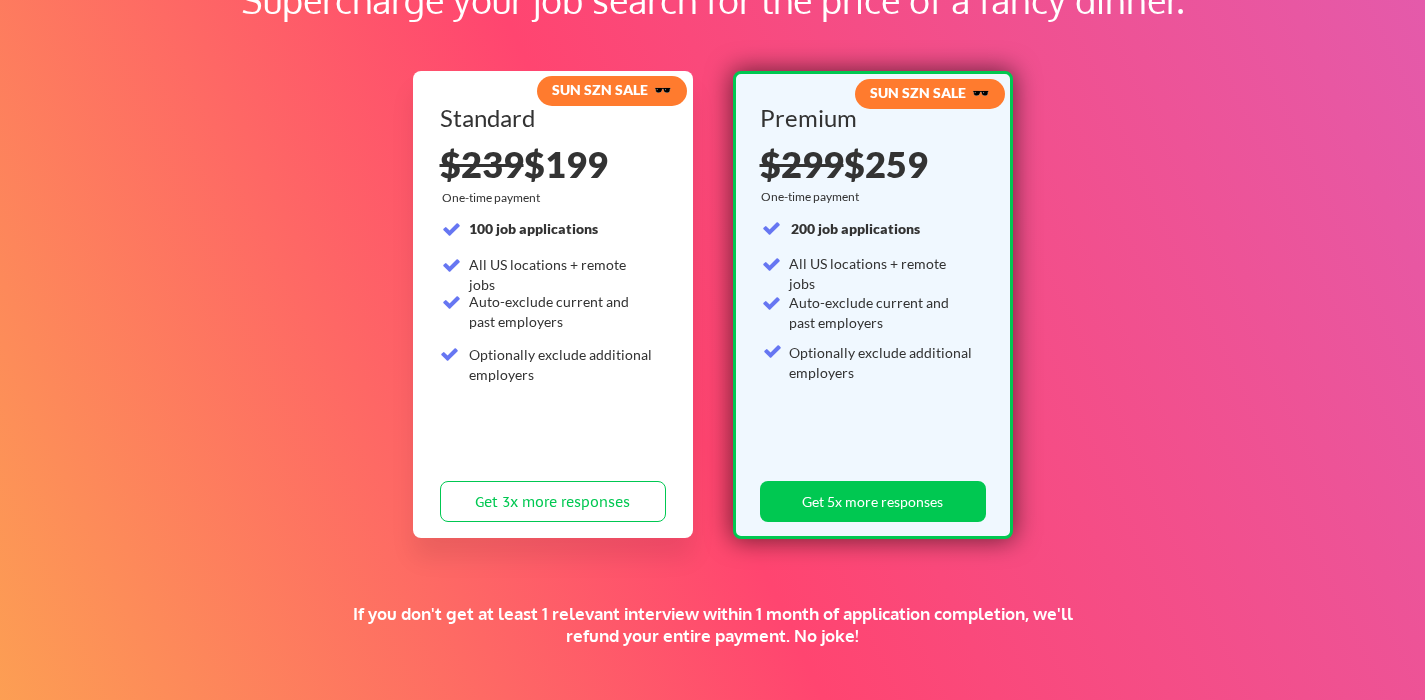 scroll, scrollTop: 167, scrollLeft: 0, axis: vertical 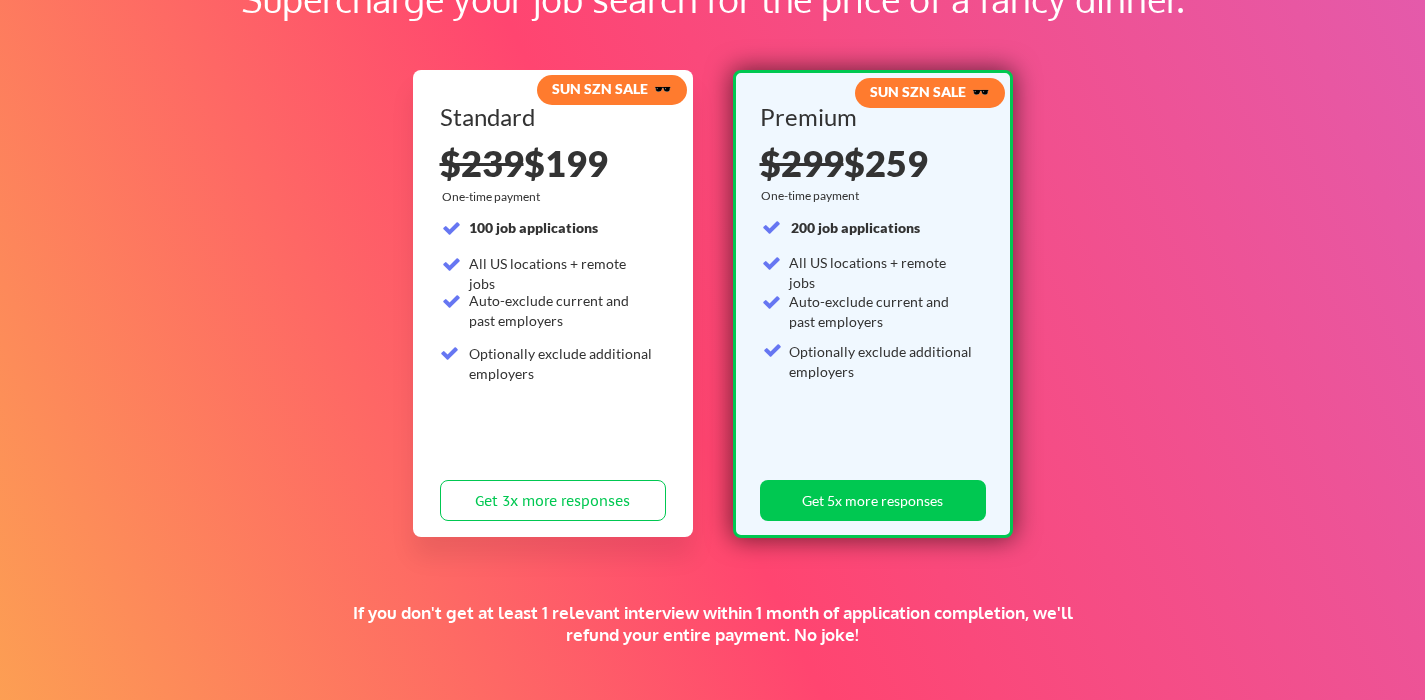 click on "Auto-exclude current and past employers" at bounding box center (561, 310) 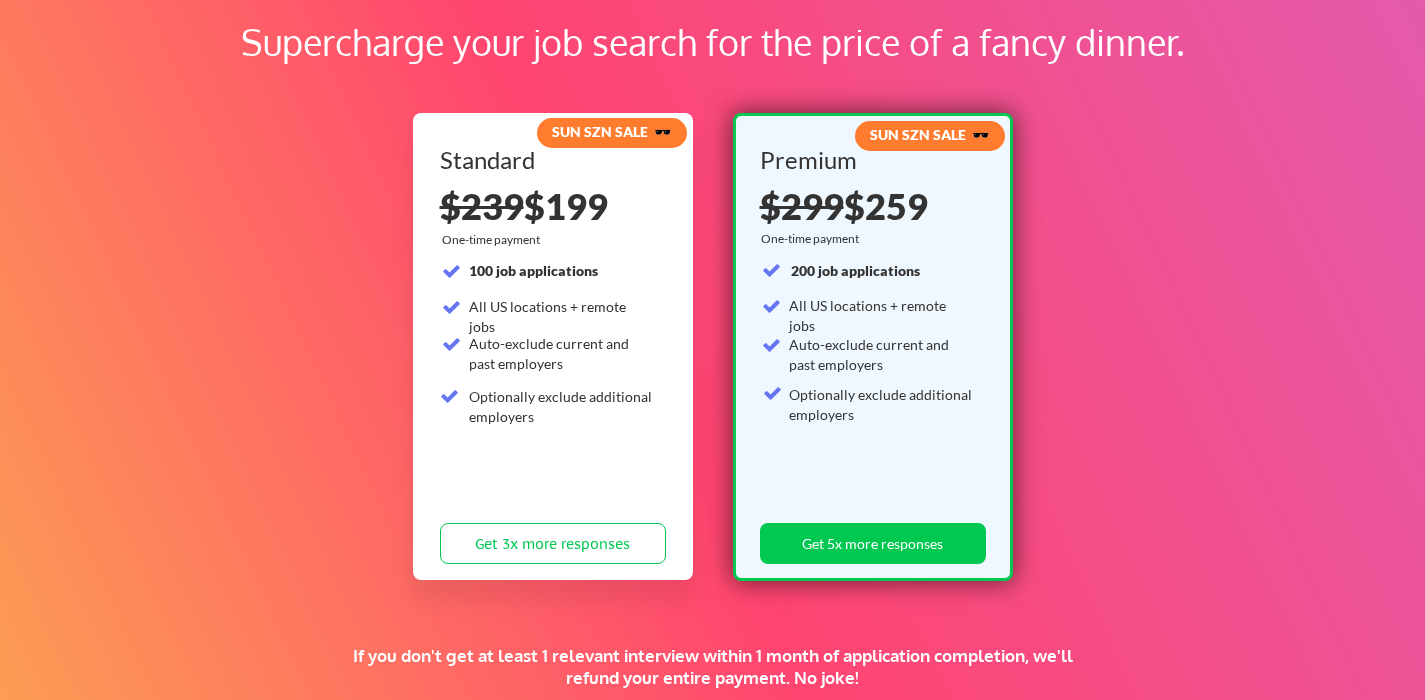 scroll, scrollTop: 132, scrollLeft: 0, axis: vertical 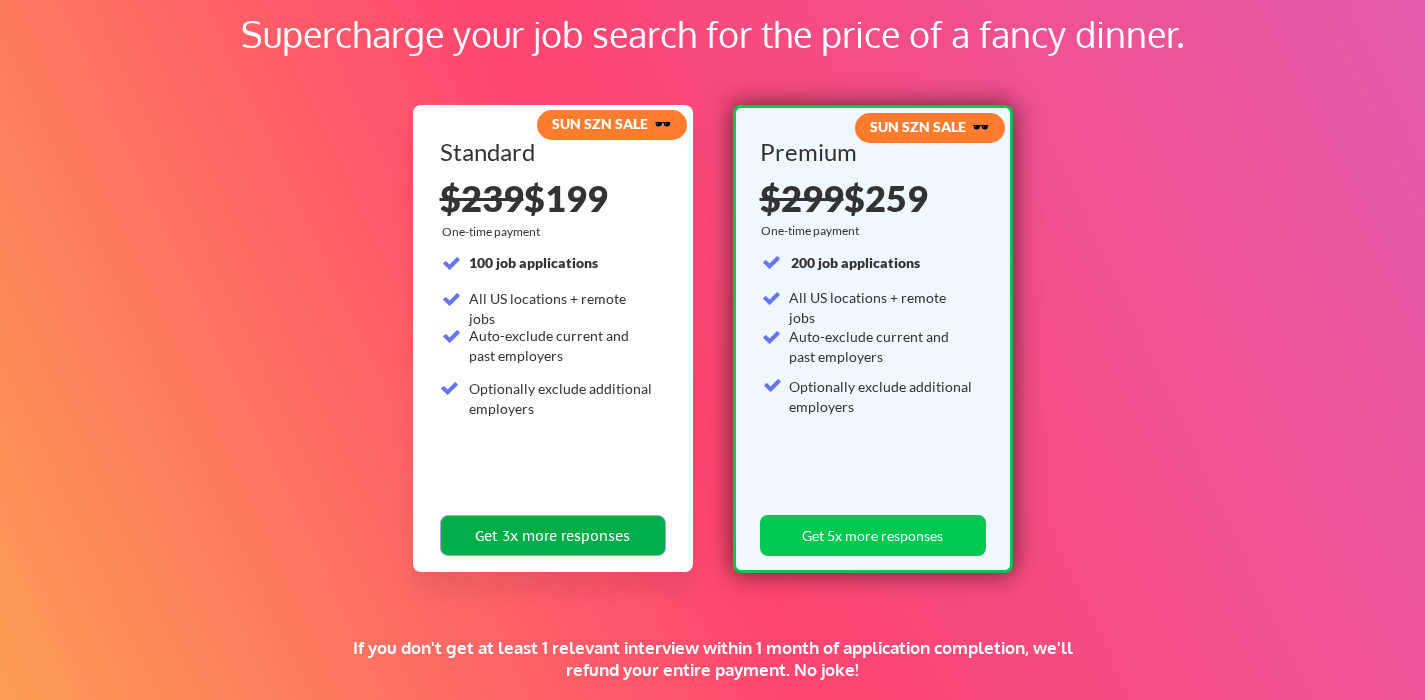 click on "Get 3x more responses" at bounding box center [553, 535] 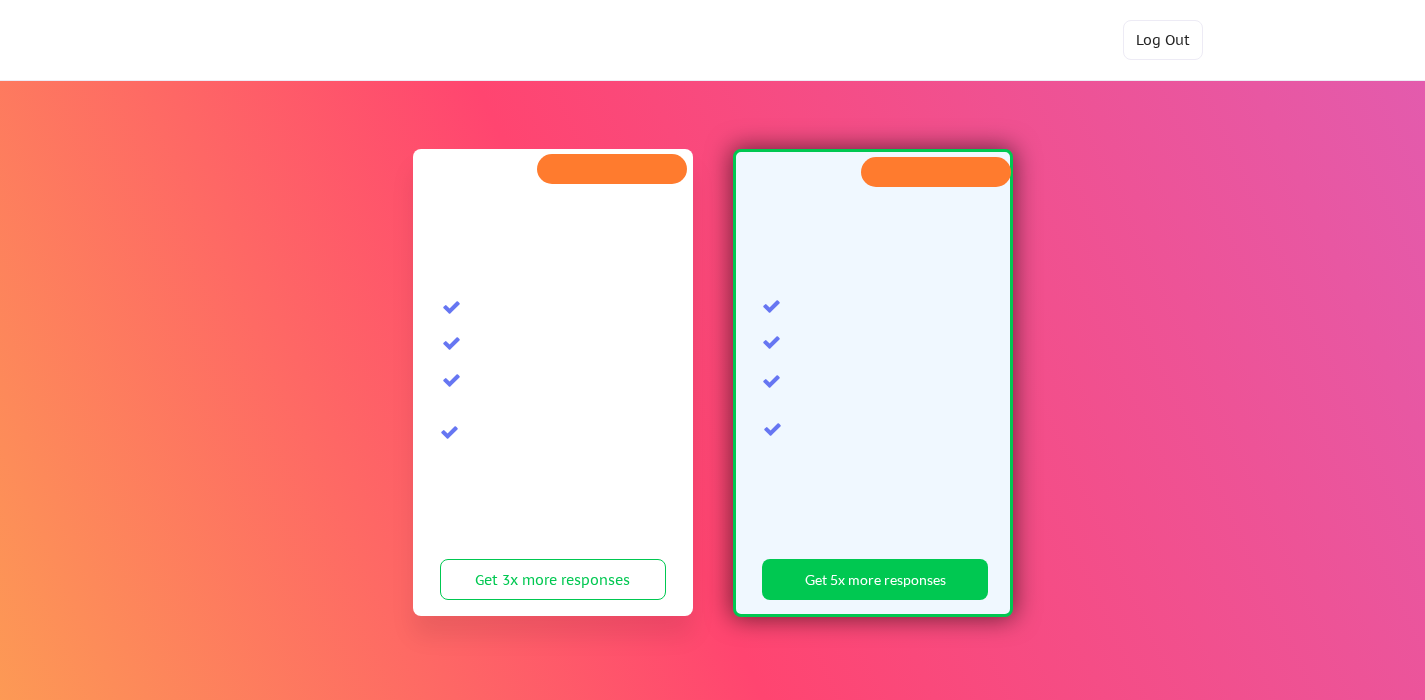 scroll, scrollTop: 0, scrollLeft: 0, axis: both 